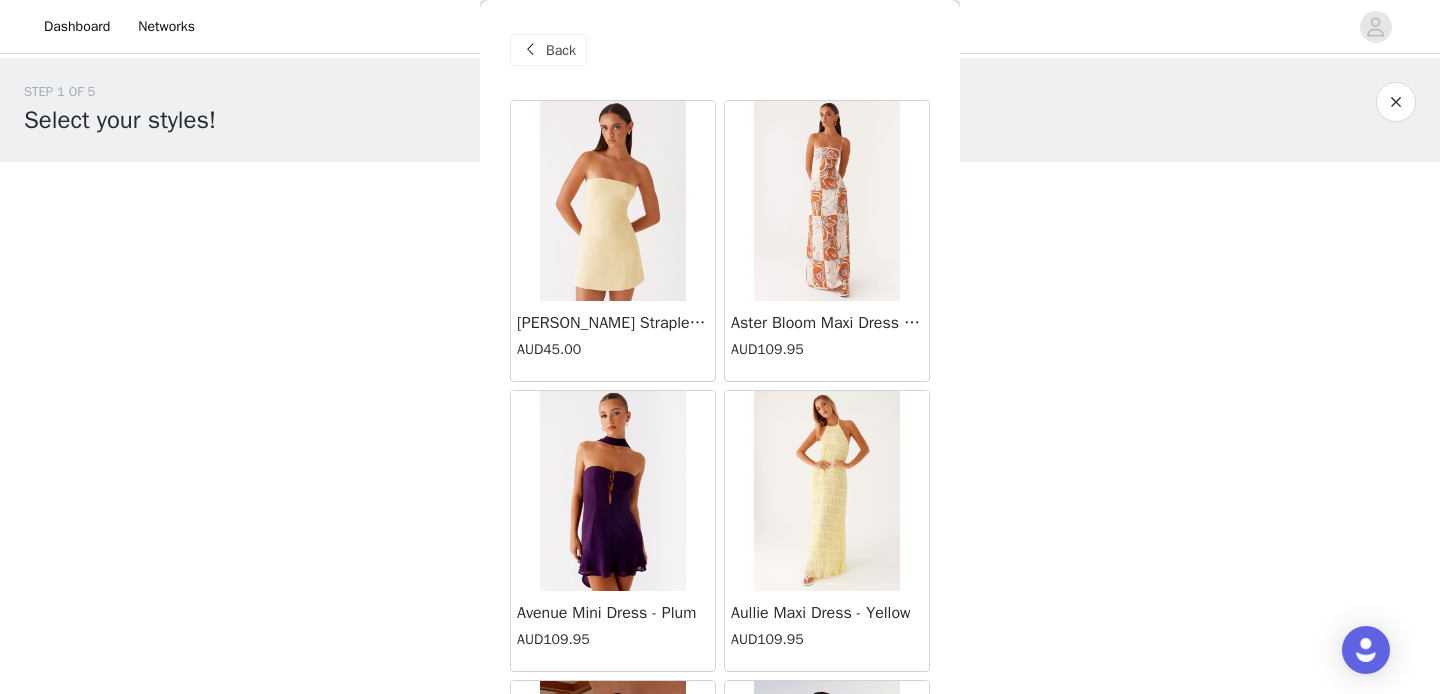scroll, scrollTop: 355, scrollLeft: 0, axis: vertical 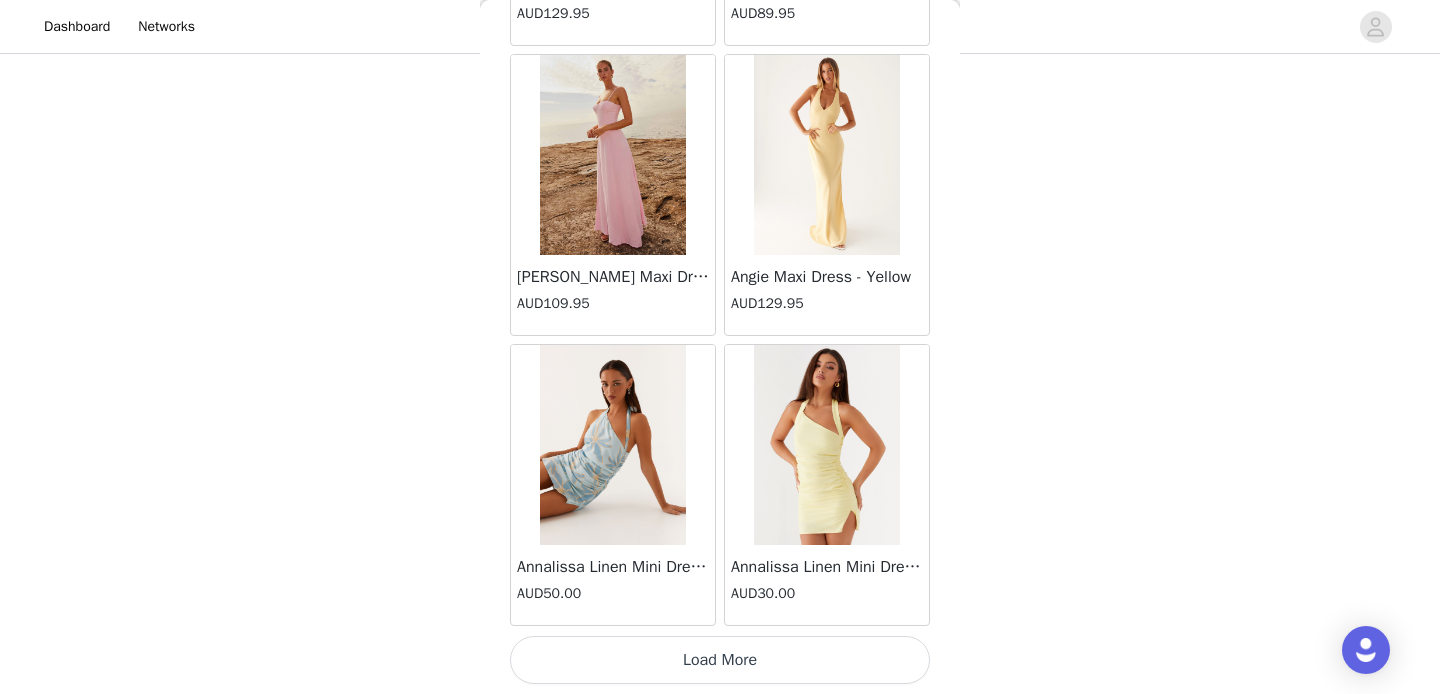 click on "Load More" at bounding box center (720, 660) 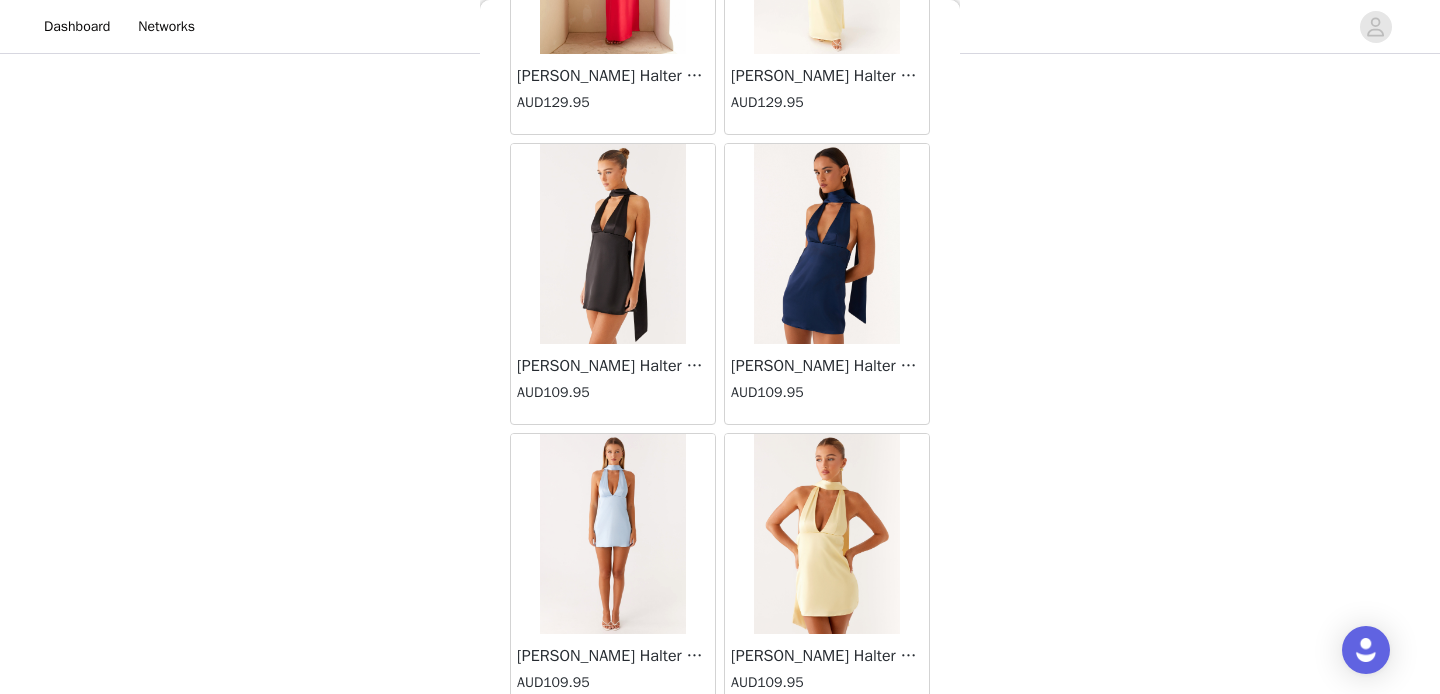 scroll, scrollTop: 89062, scrollLeft: 0, axis: vertical 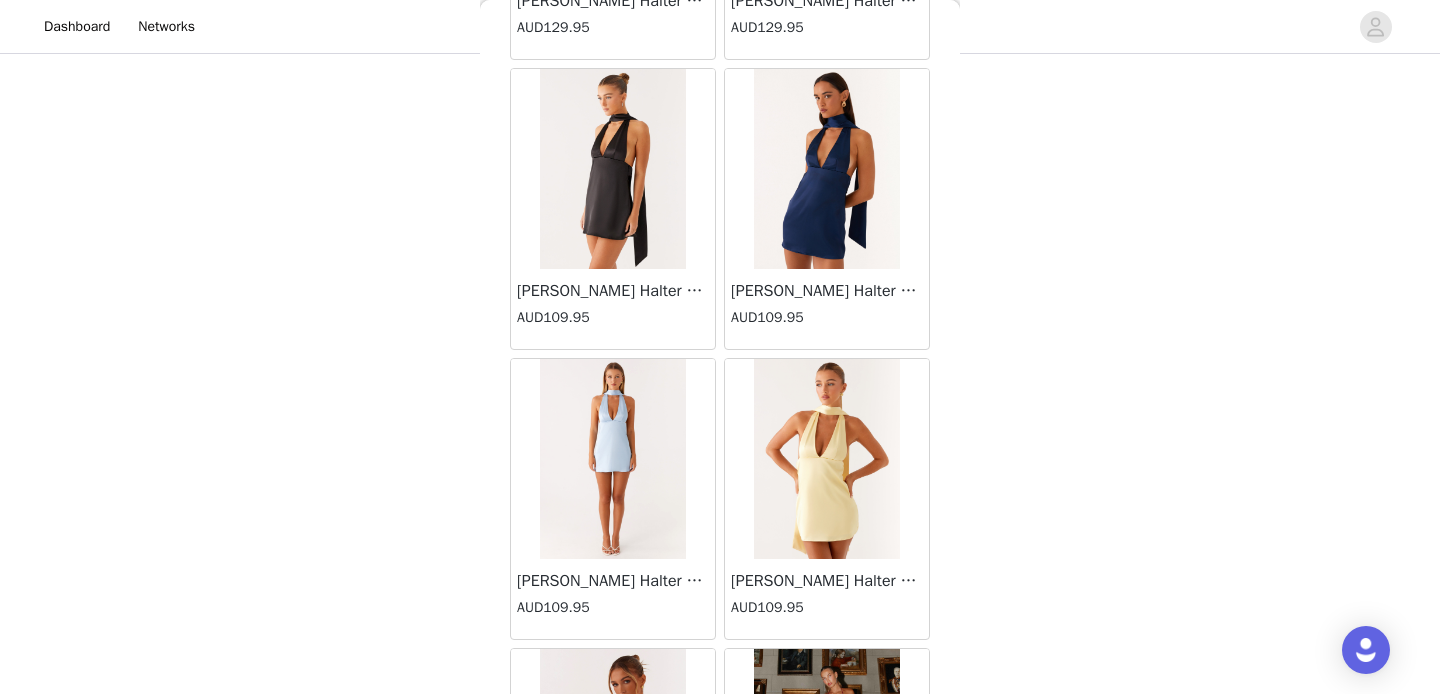 click at bounding box center [612, 459] 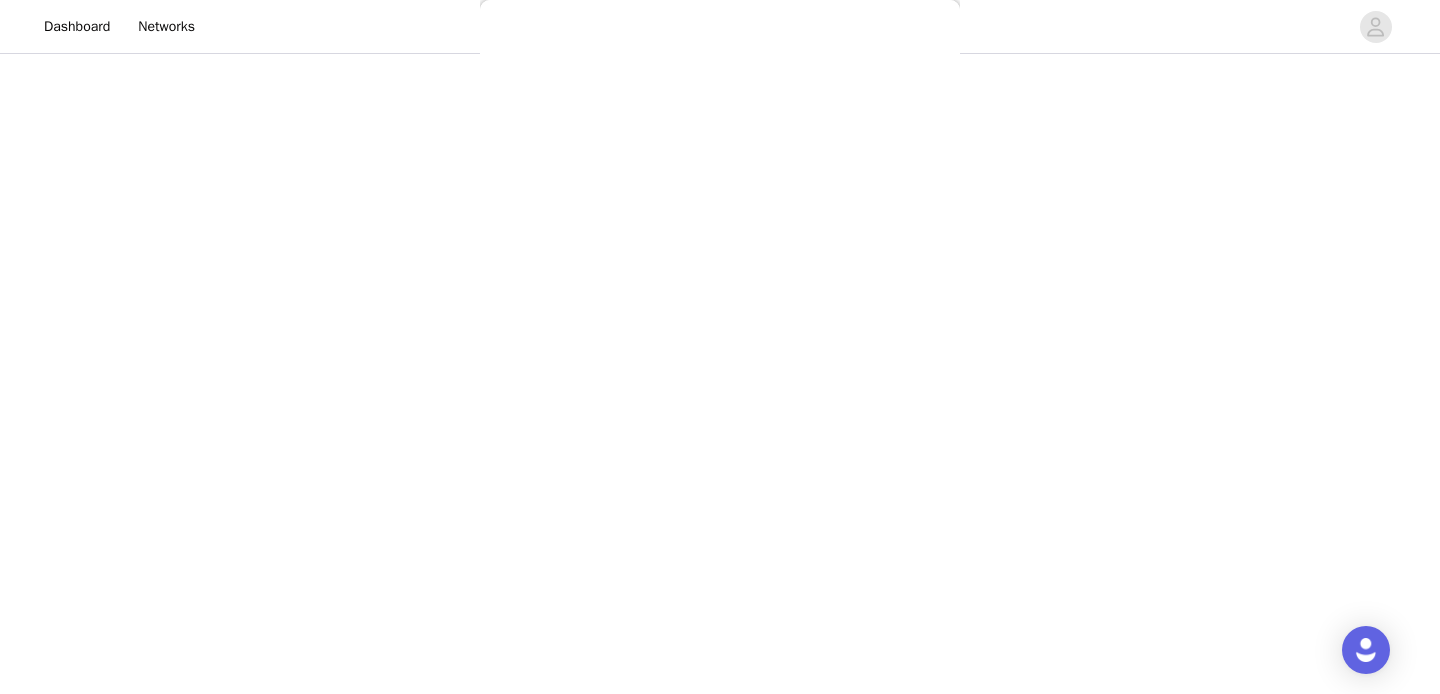 scroll, scrollTop: 390, scrollLeft: 0, axis: vertical 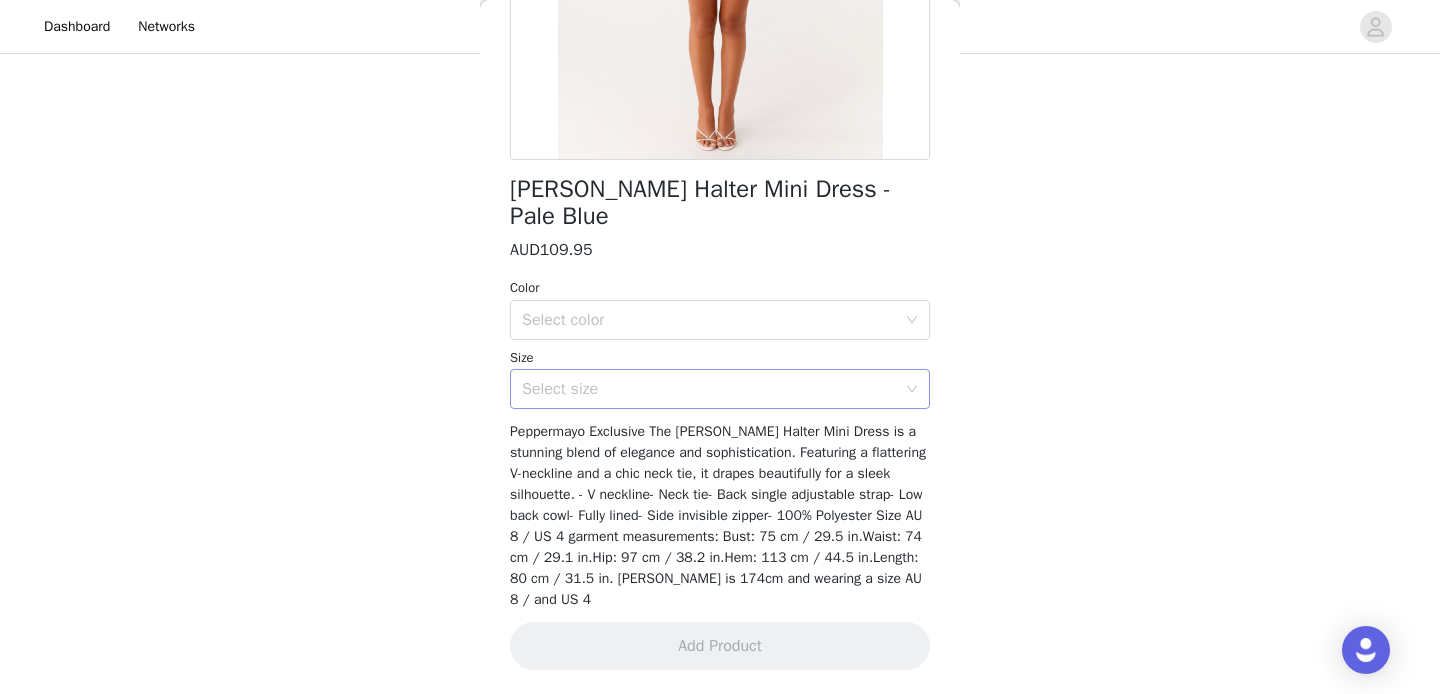 click on "Select size" at bounding box center (709, 389) 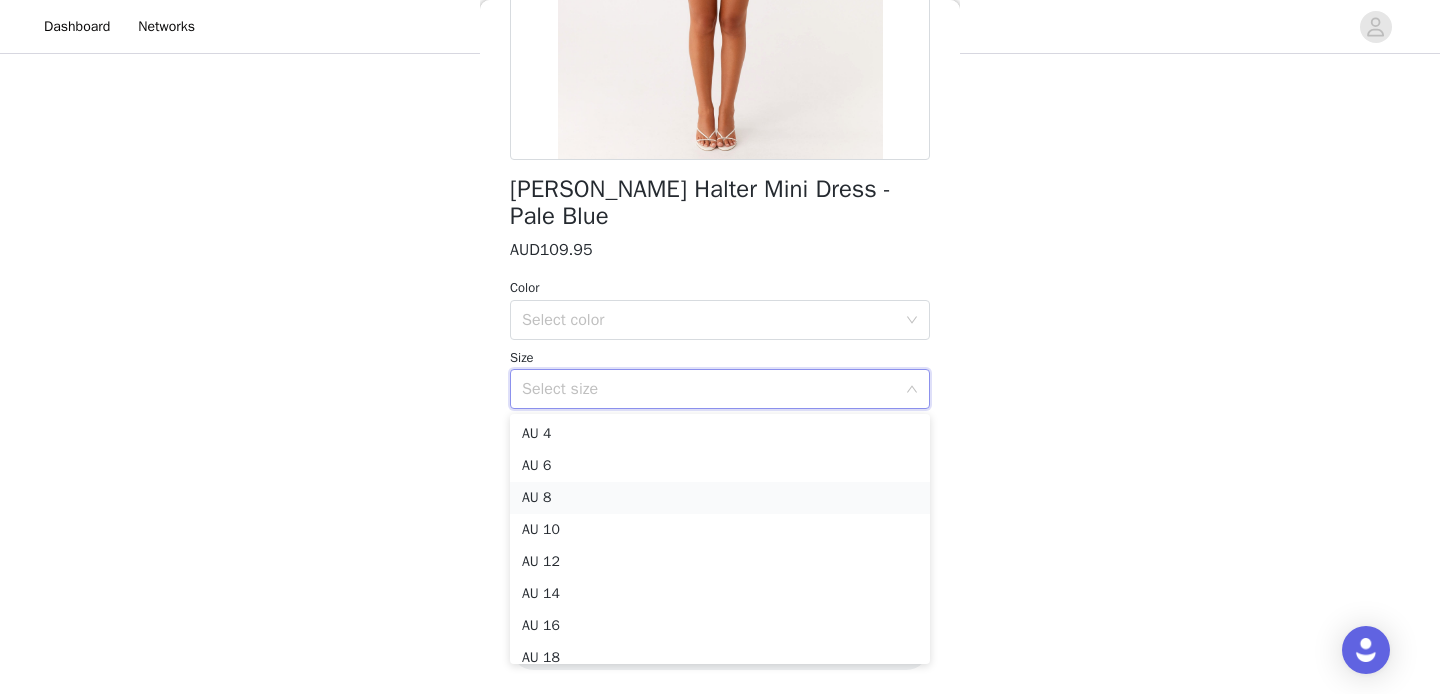click on "AU 8" at bounding box center [720, 498] 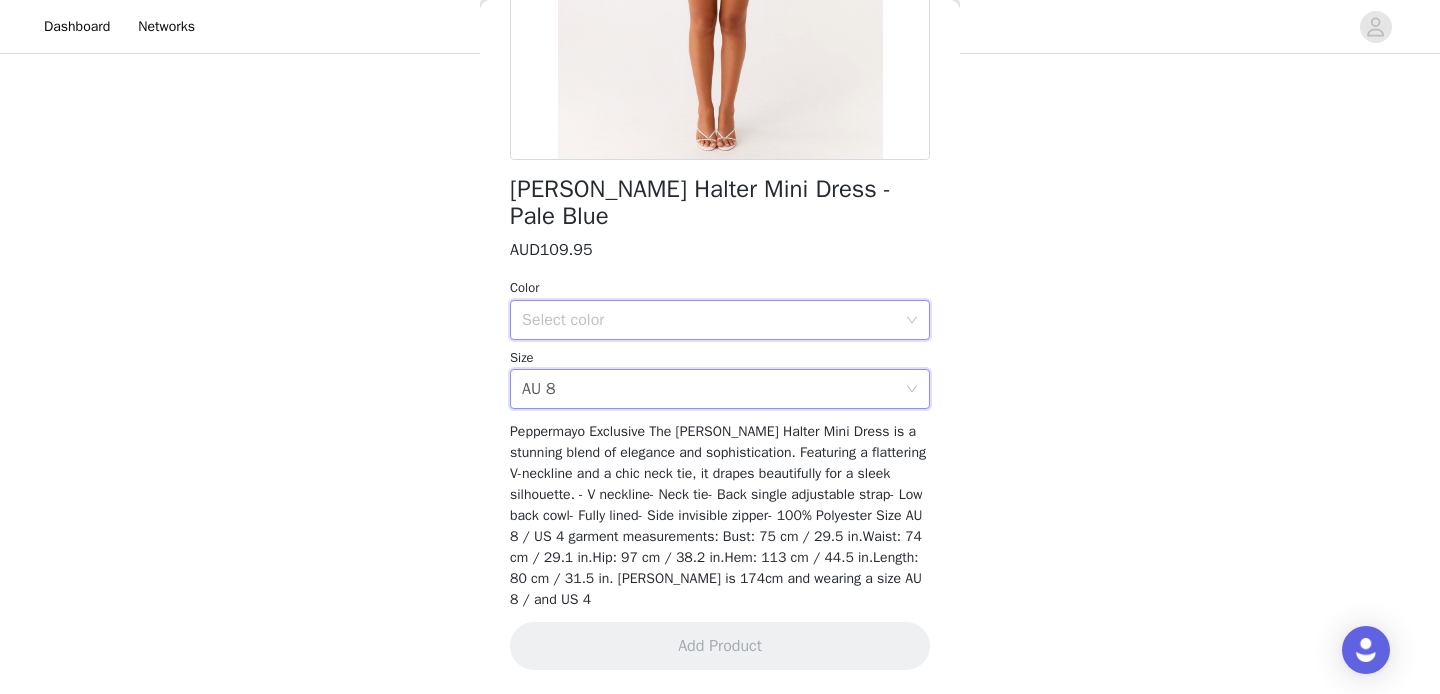 click on "Select color" at bounding box center (713, 320) 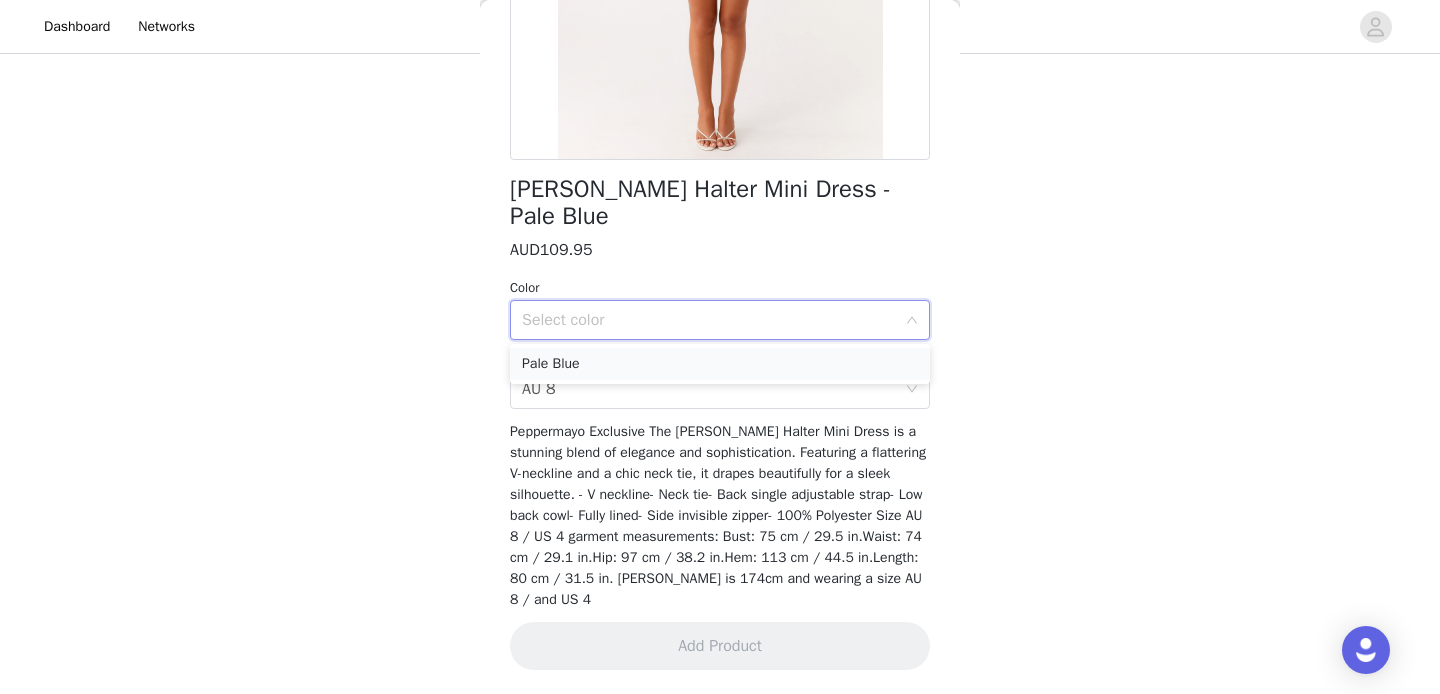 click on "Pale Blue" at bounding box center (720, 364) 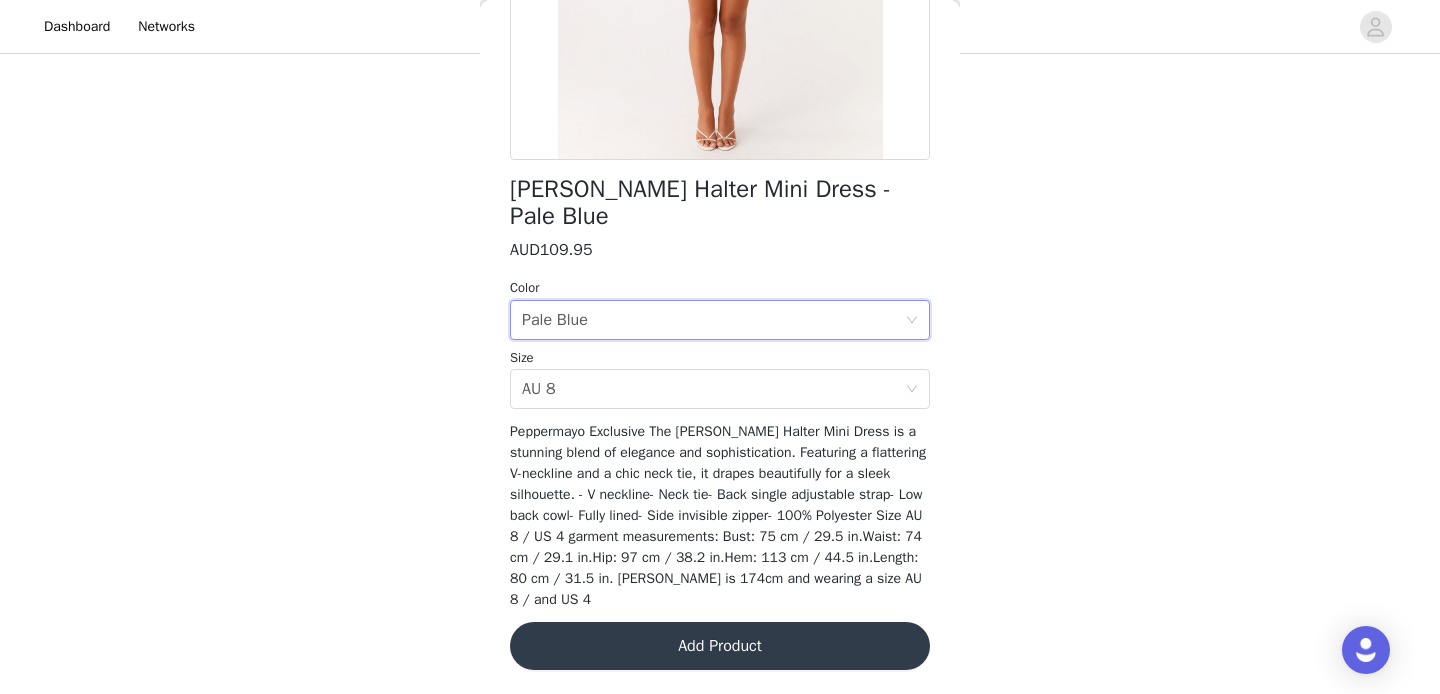 click on "Add Product" at bounding box center [720, 646] 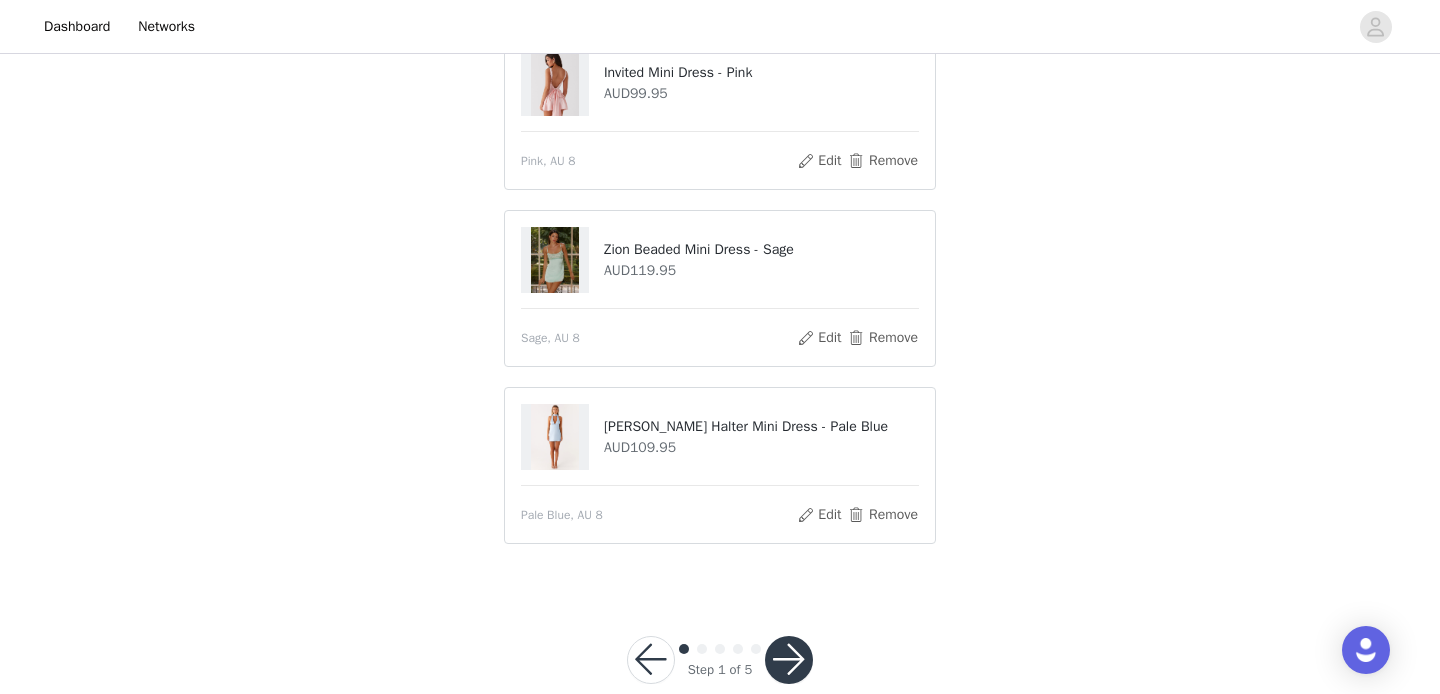 scroll, scrollTop: 369, scrollLeft: 0, axis: vertical 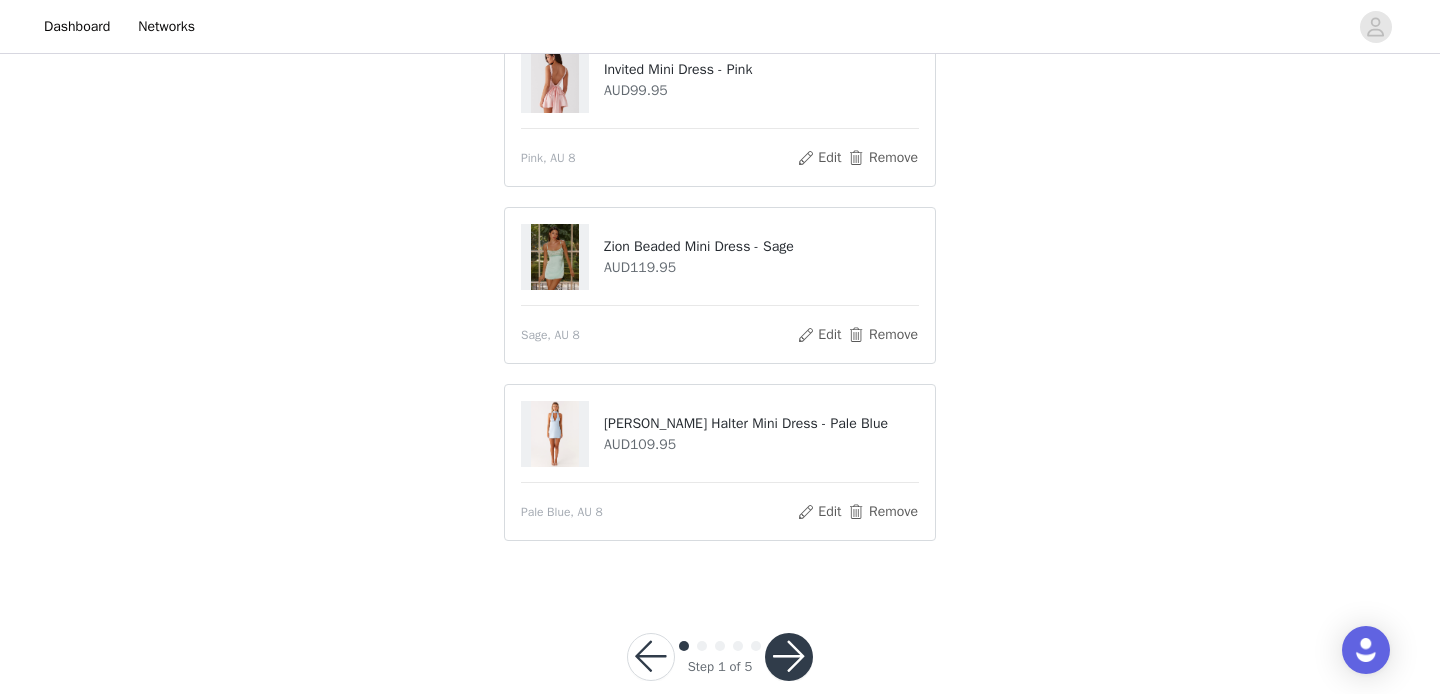 click at bounding box center [789, 657] 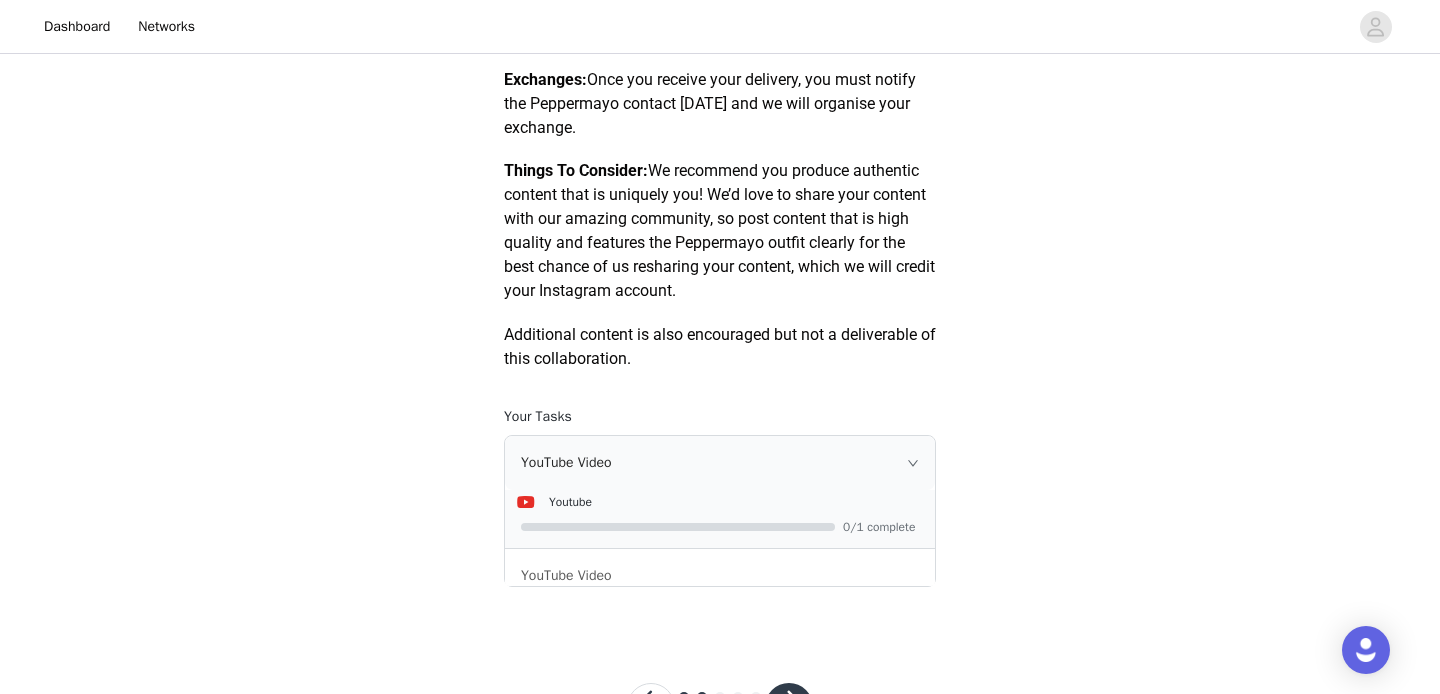 scroll, scrollTop: 847, scrollLeft: 0, axis: vertical 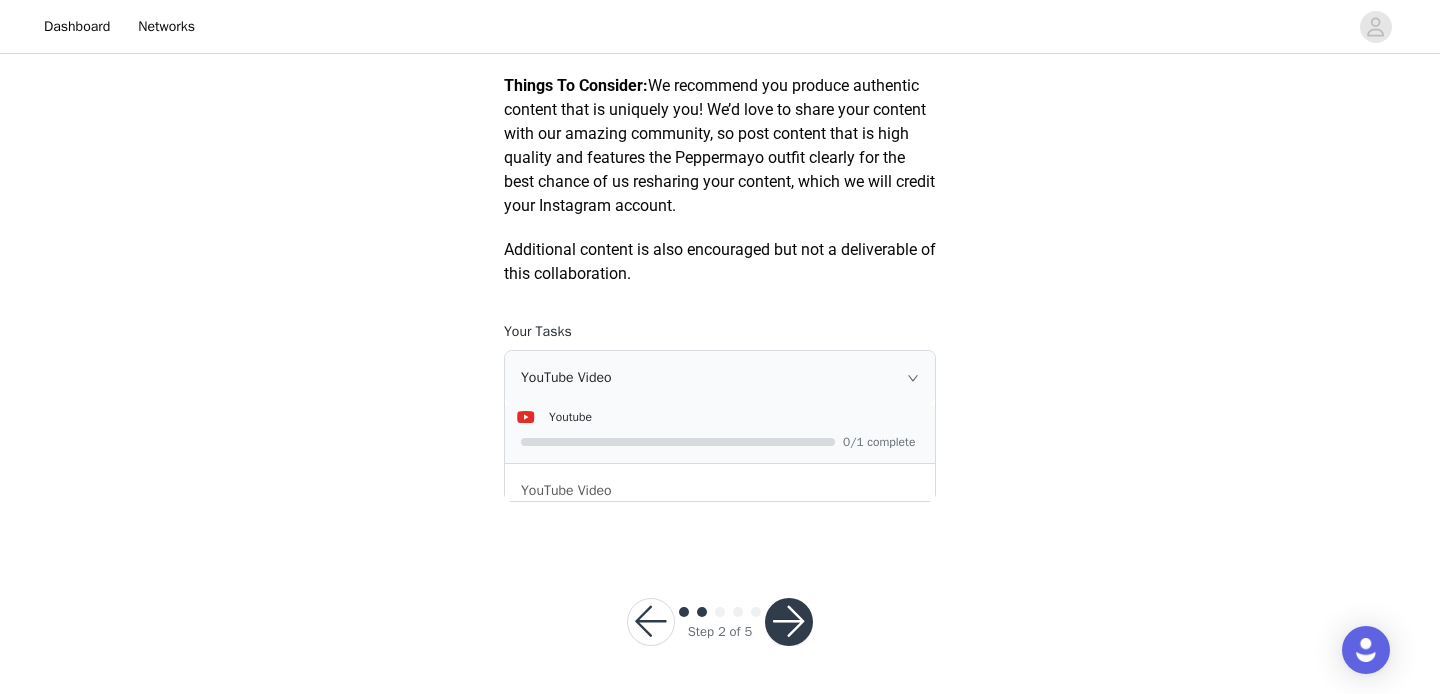 click at bounding box center (789, 622) 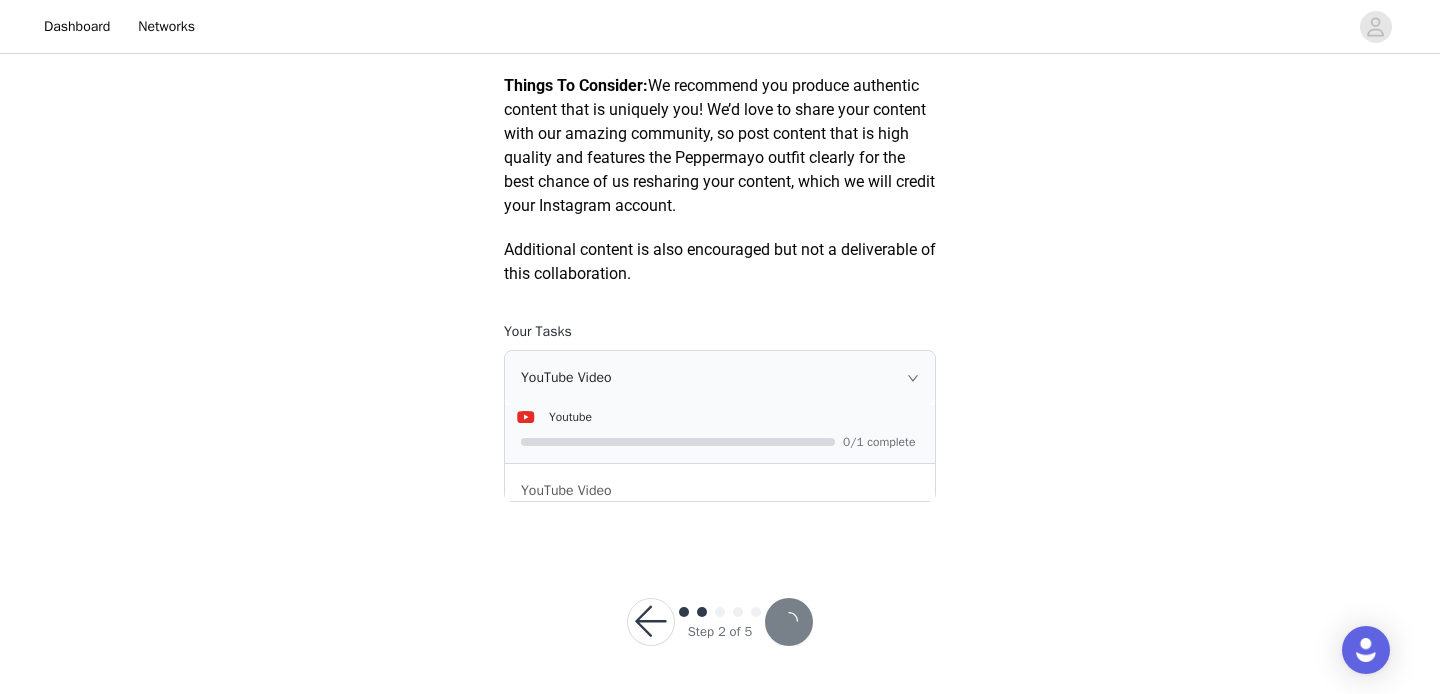 scroll, scrollTop: 0, scrollLeft: 0, axis: both 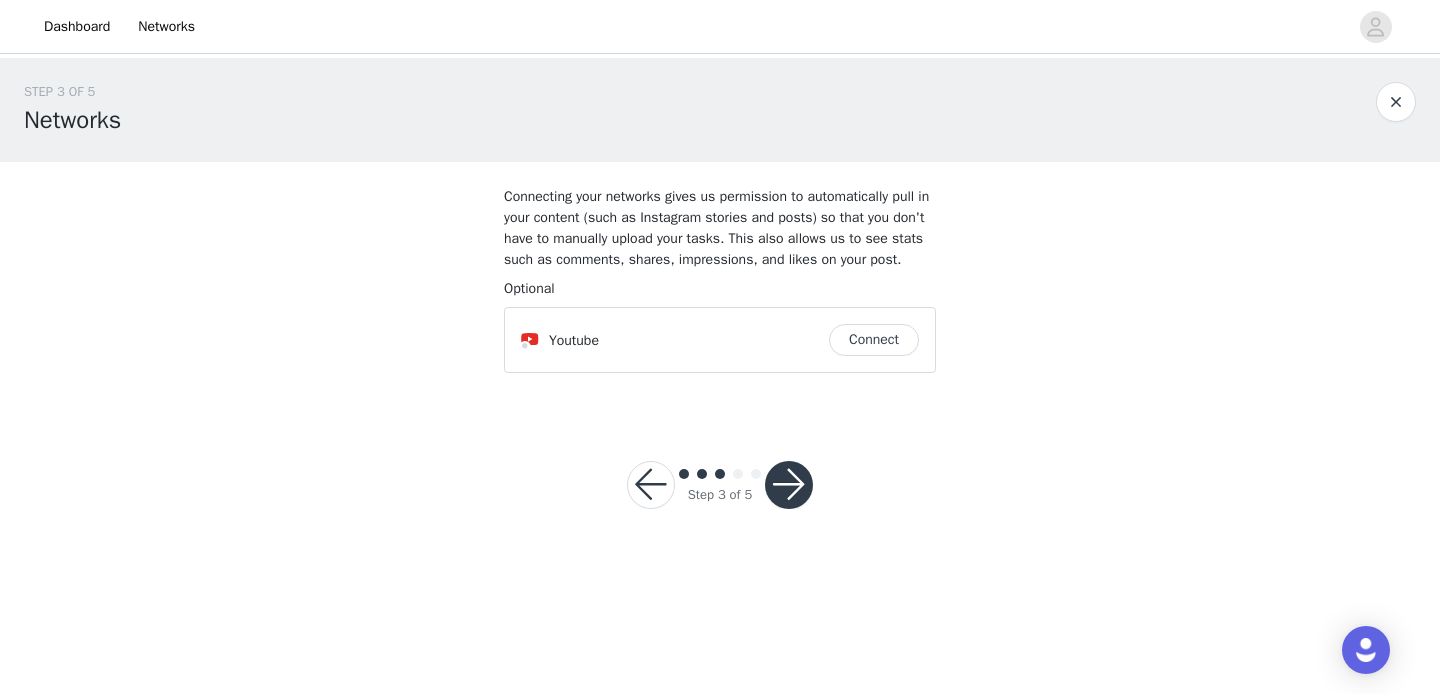 click on "Connect" at bounding box center [874, 340] 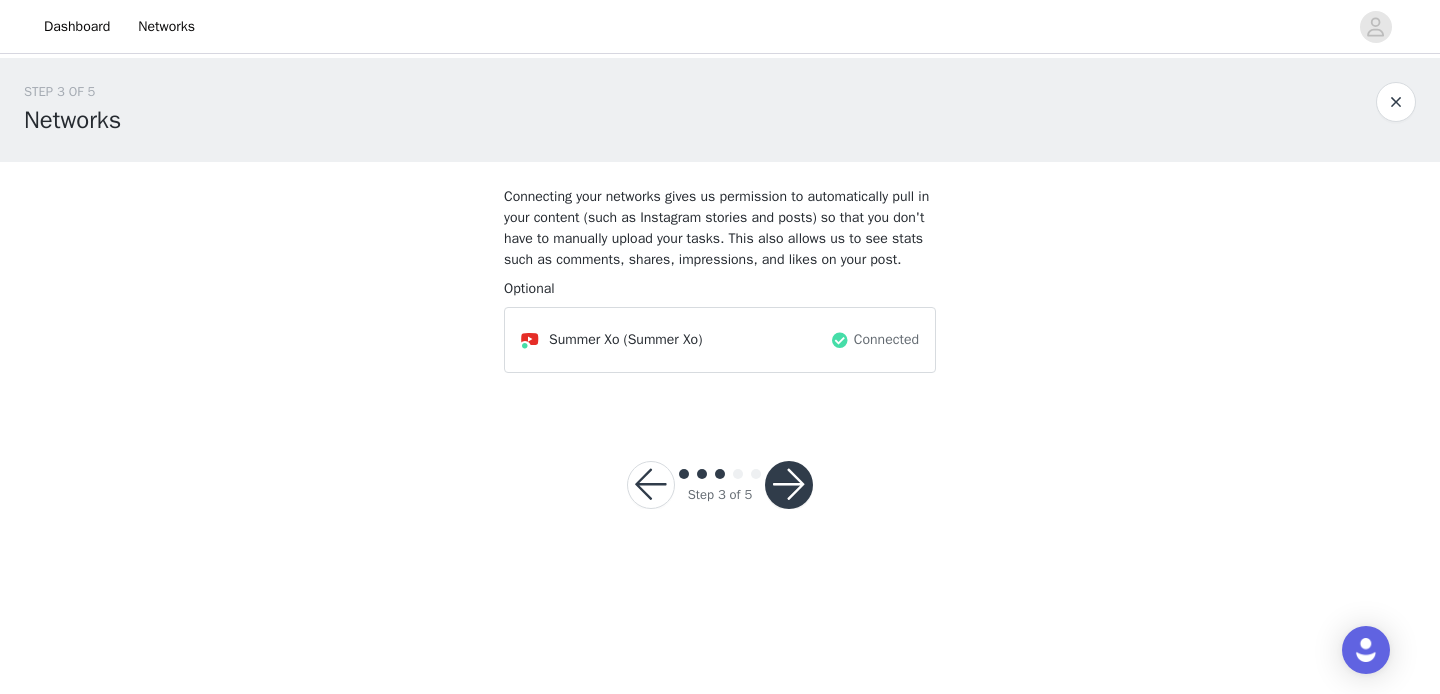 click at bounding box center [789, 485] 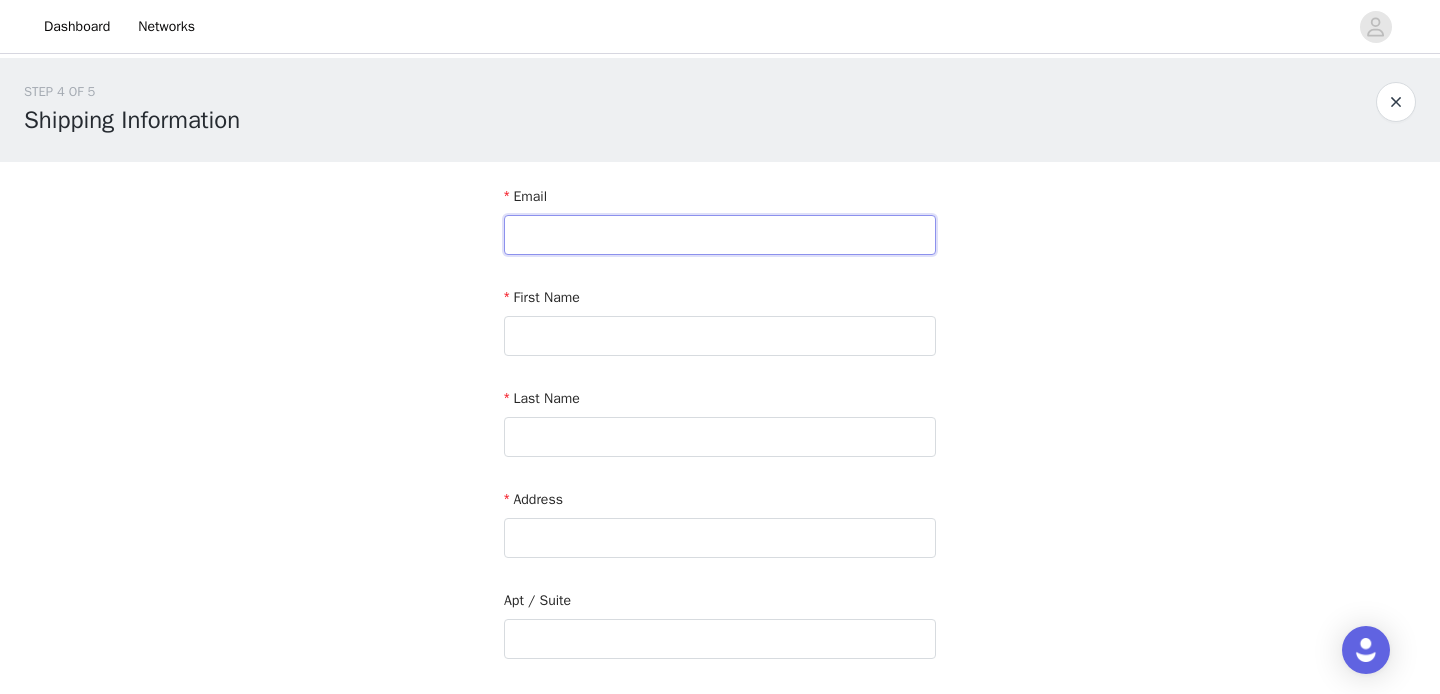 click at bounding box center [720, 235] 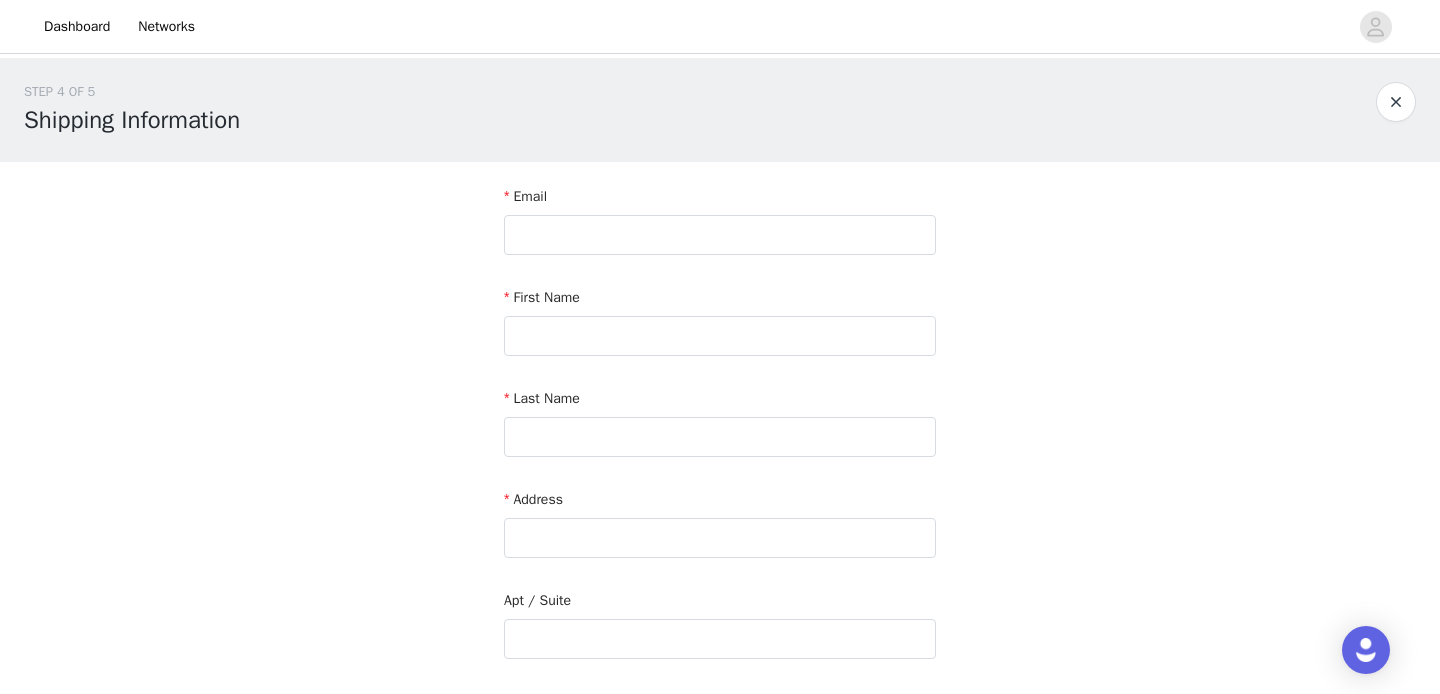 click on "Email" at bounding box center (720, 200) 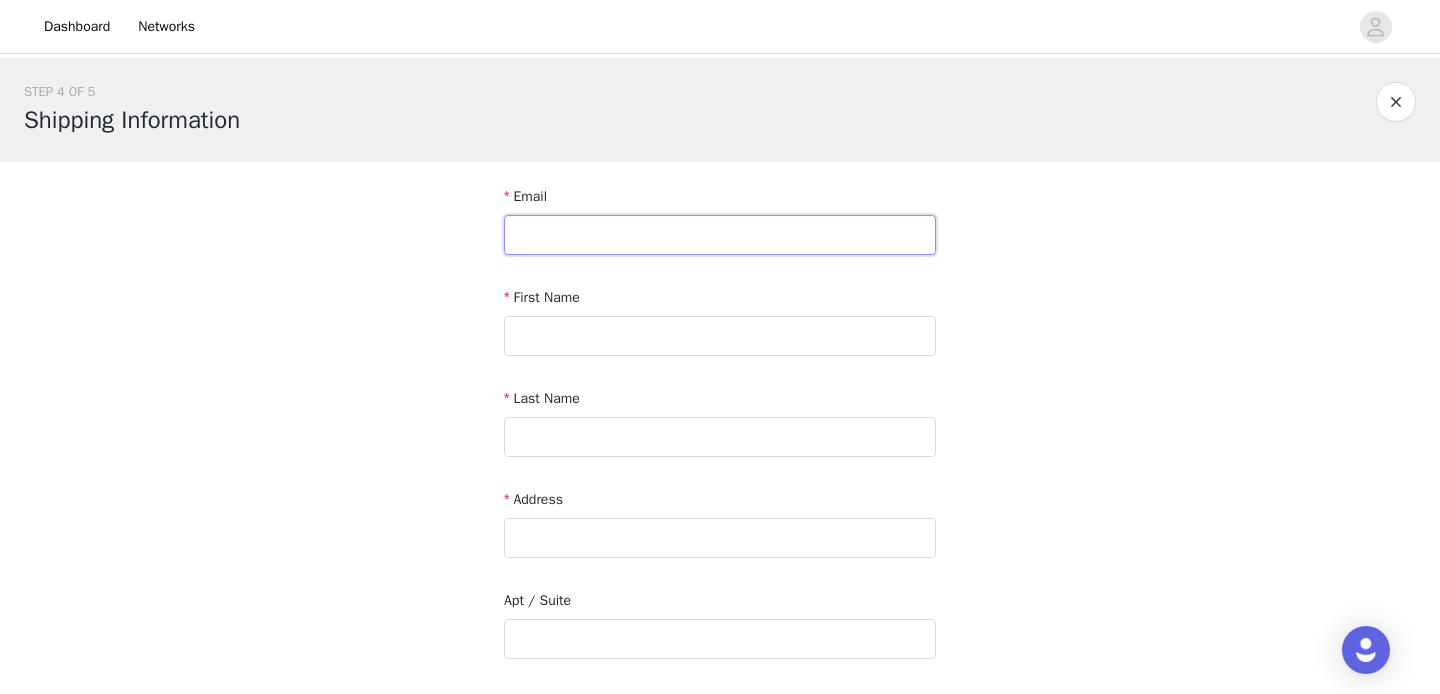 click at bounding box center (720, 235) 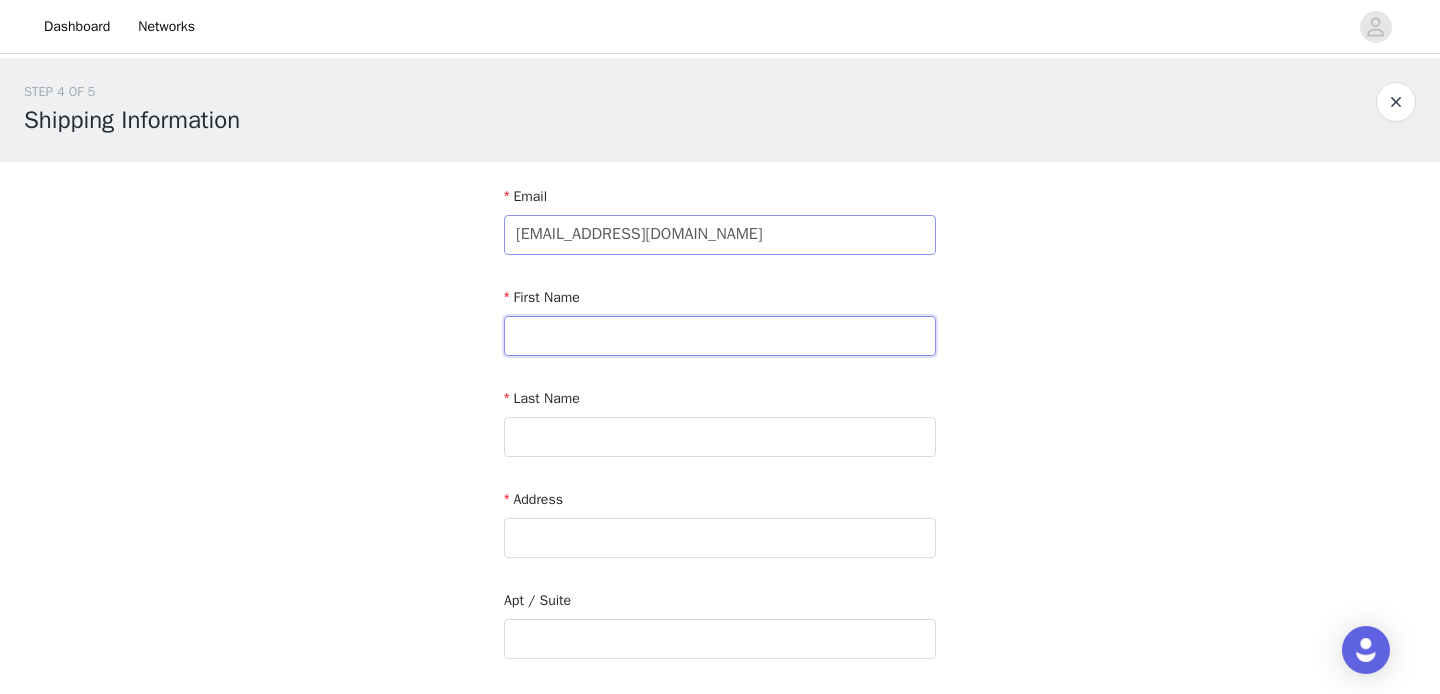 type on "K" 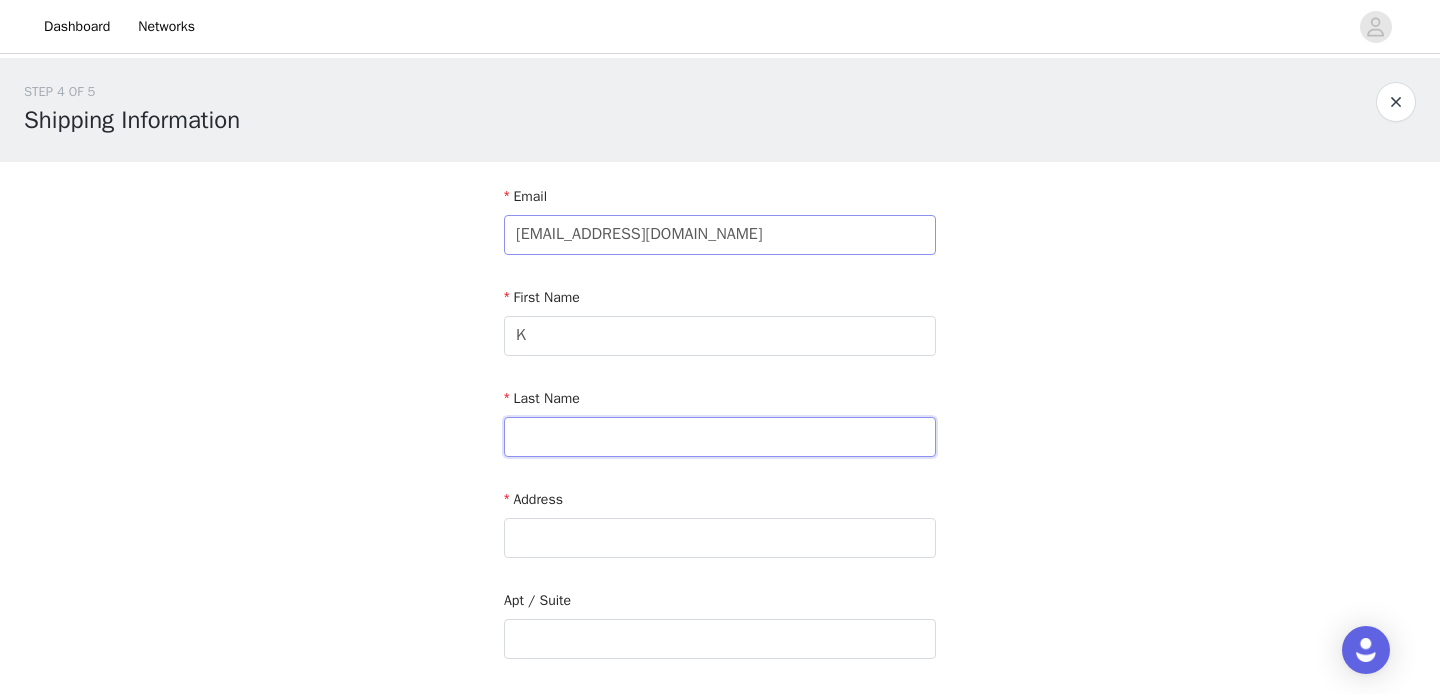 type on "TEALE" 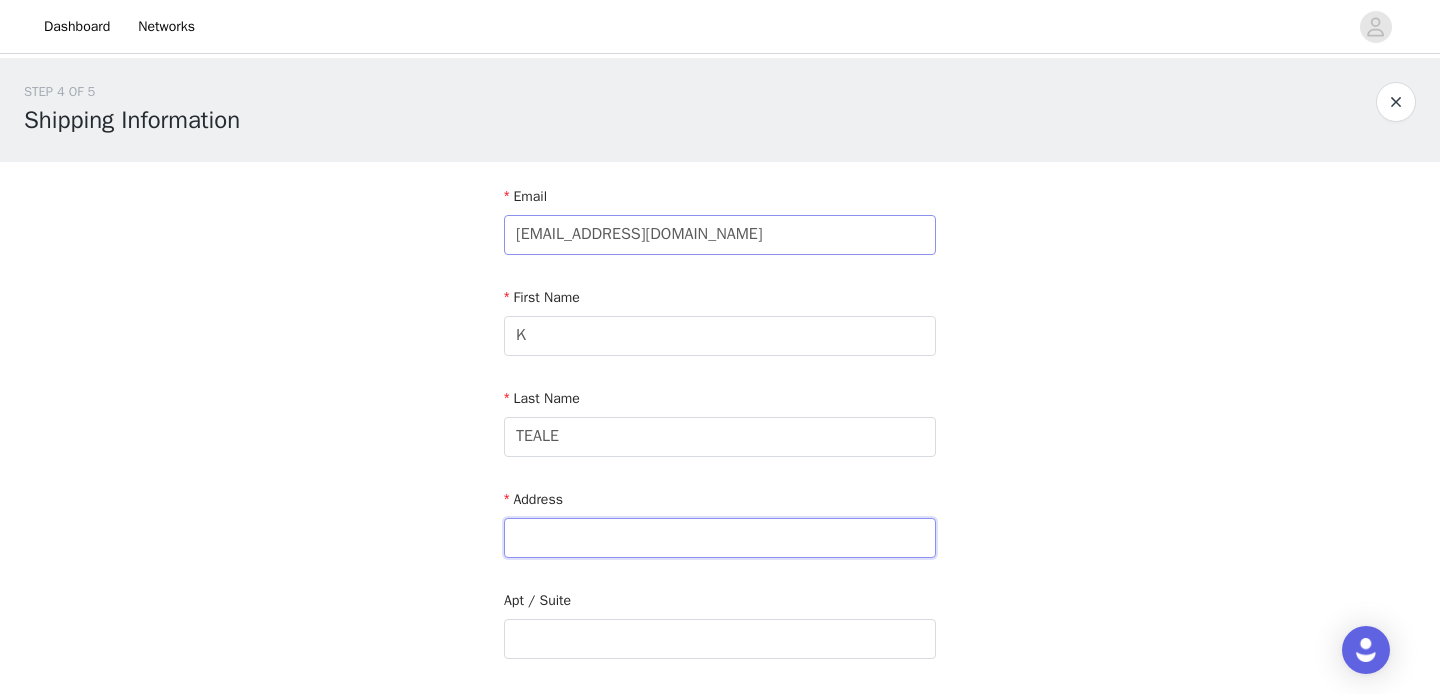 type on "[STREET_ADDRESS]" 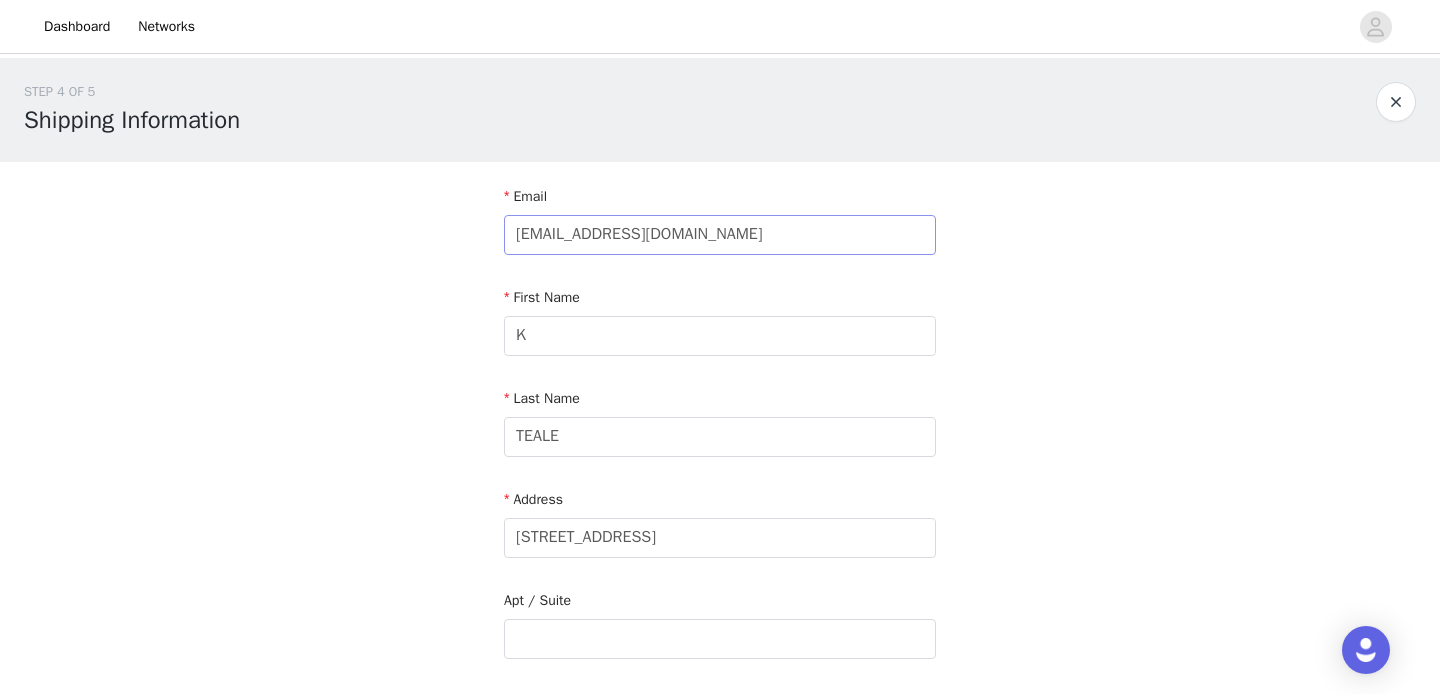 type on "Gravesend" 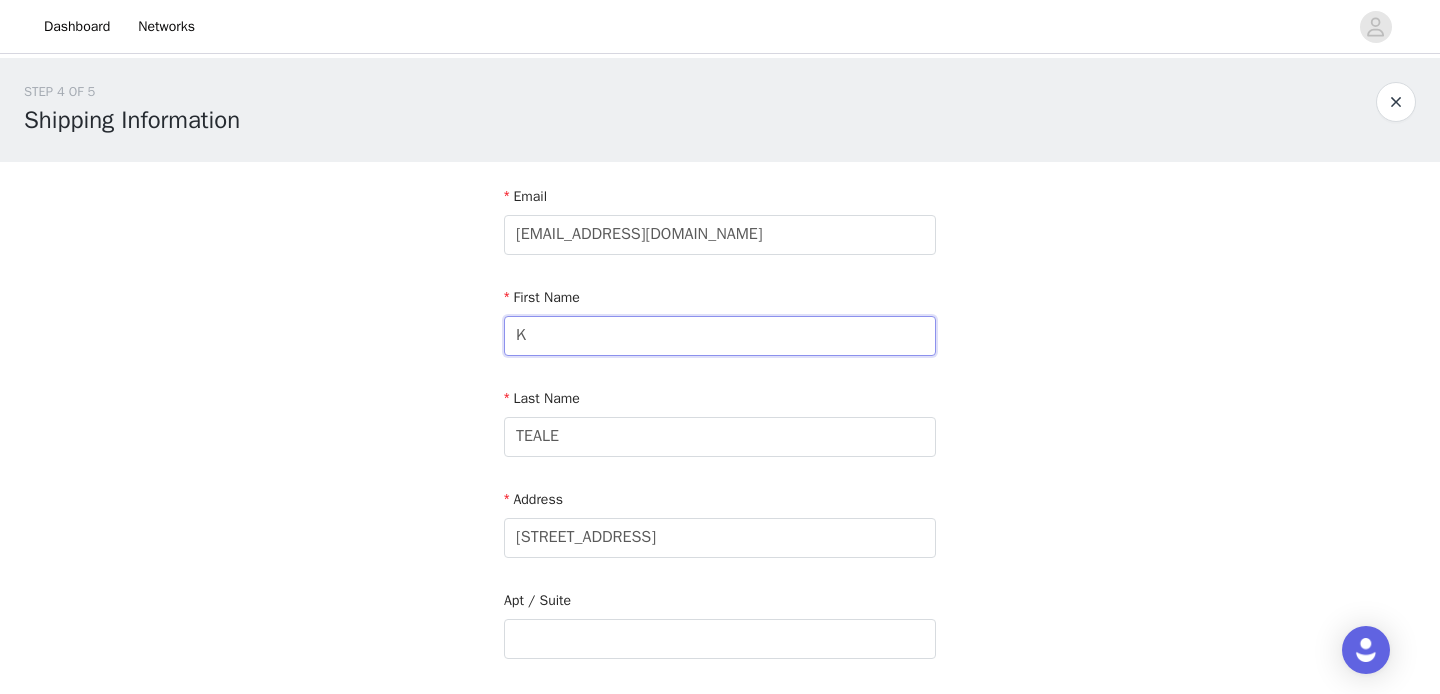 click on "K" at bounding box center [720, 336] 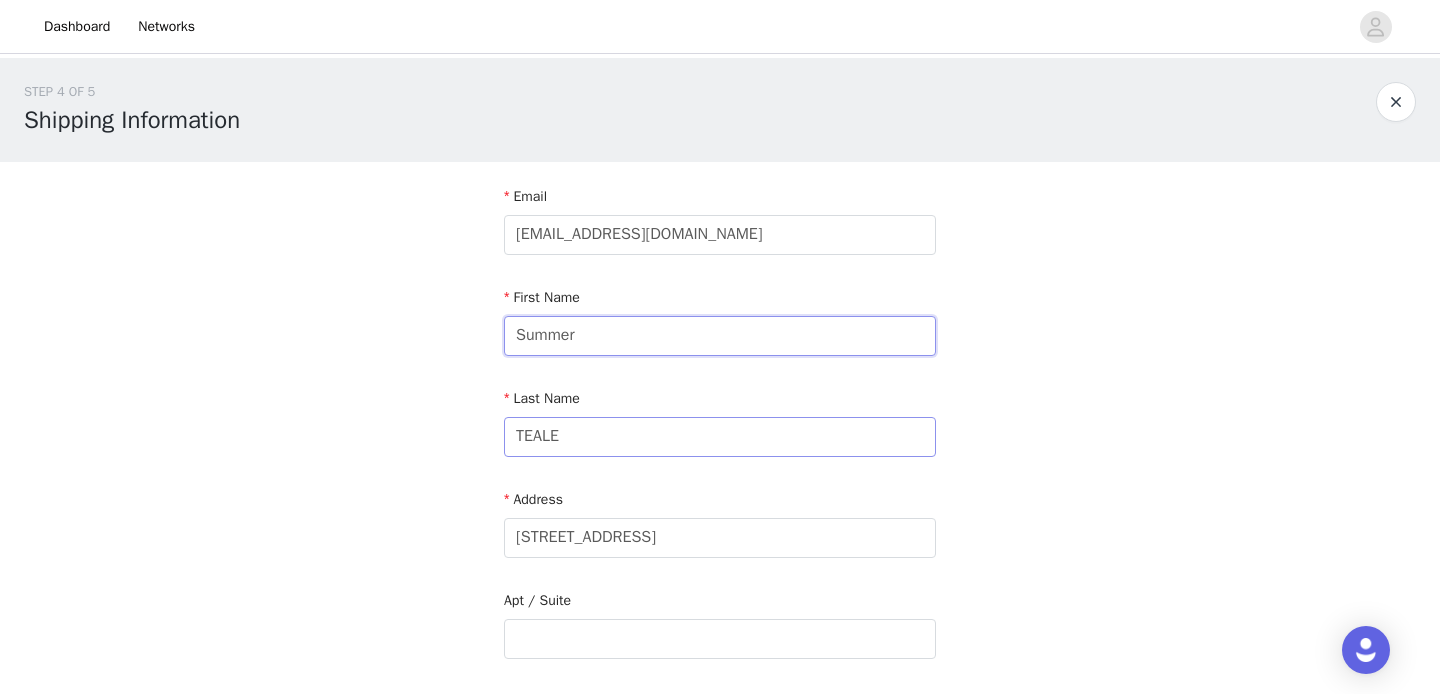 type on "Summer" 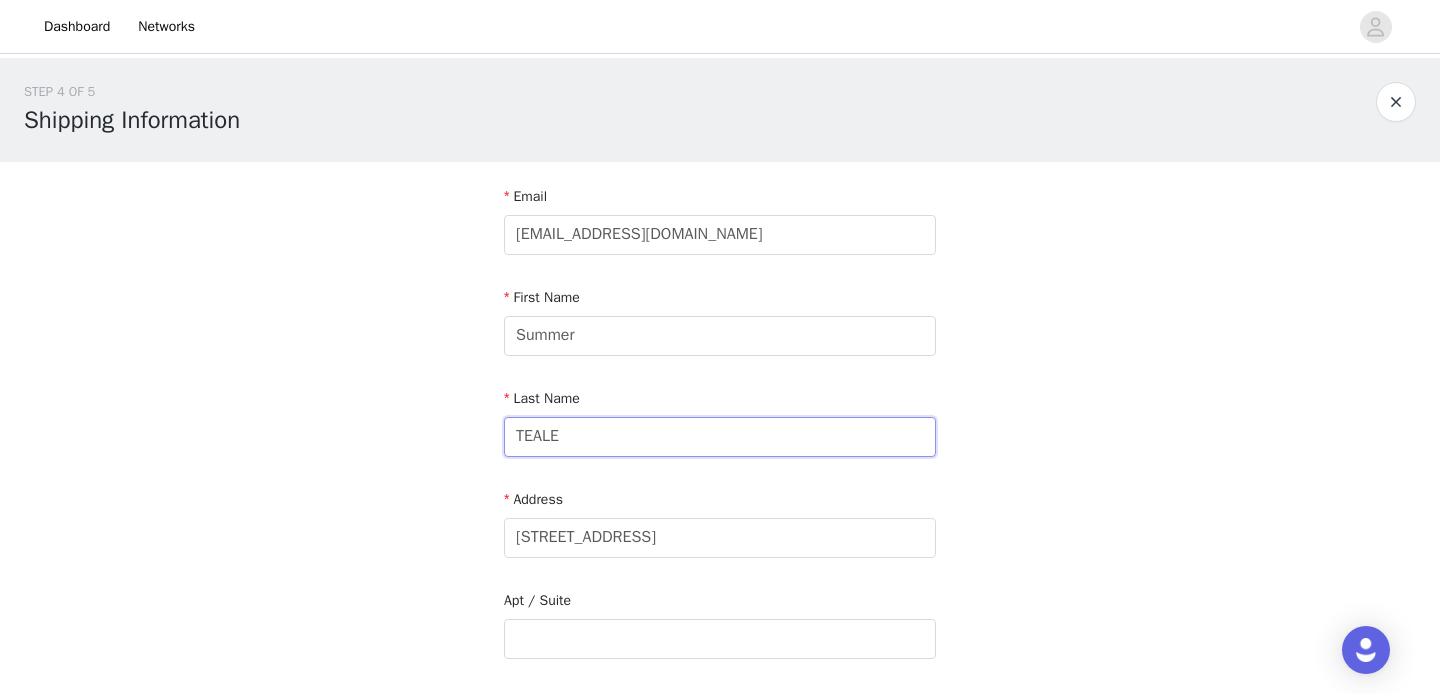 click on "TEALE" at bounding box center (720, 437) 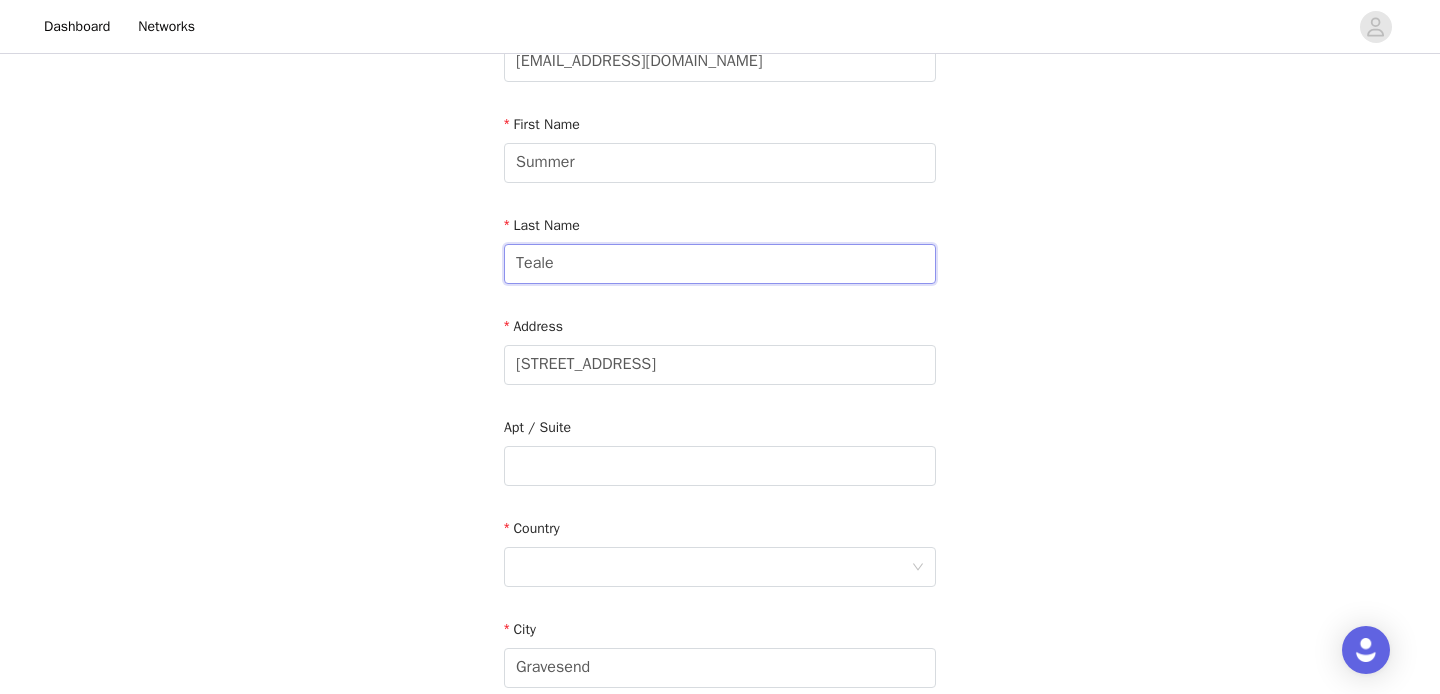 scroll, scrollTop: 174, scrollLeft: 0, axis: vertical 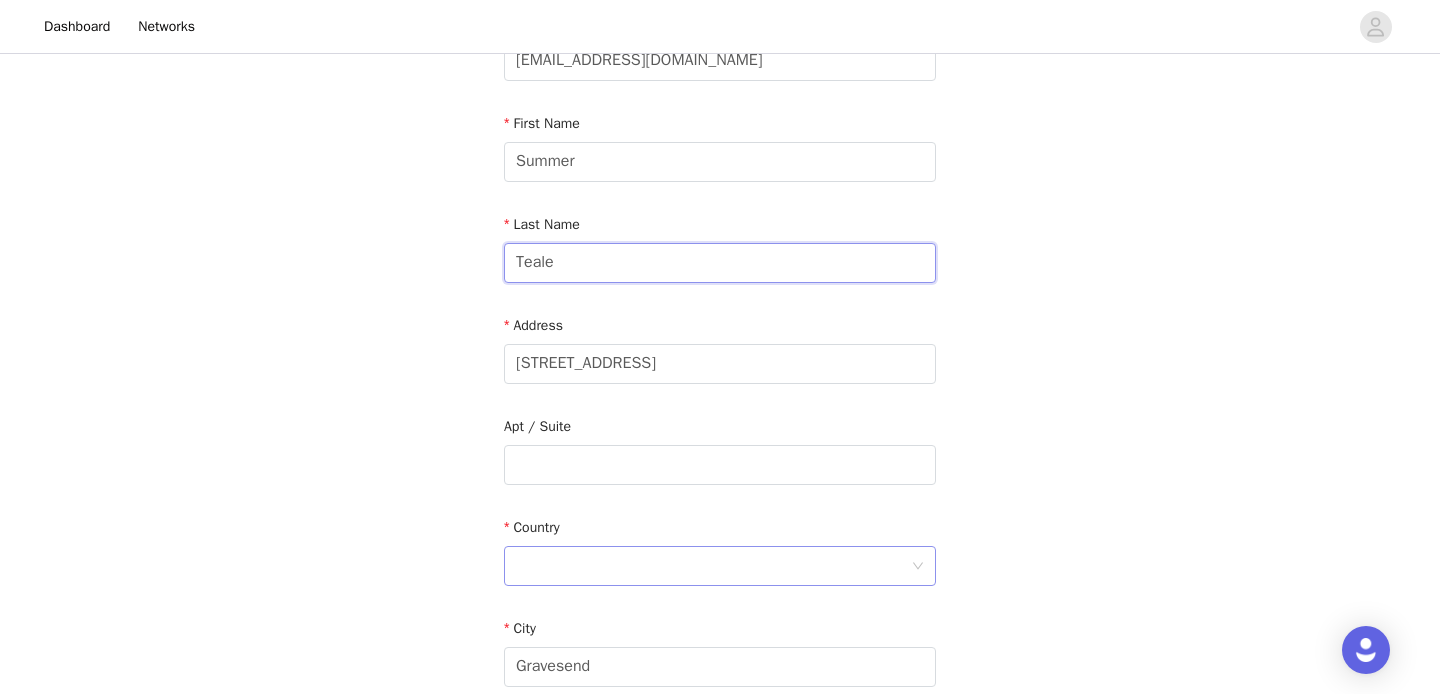 type on "Teale" 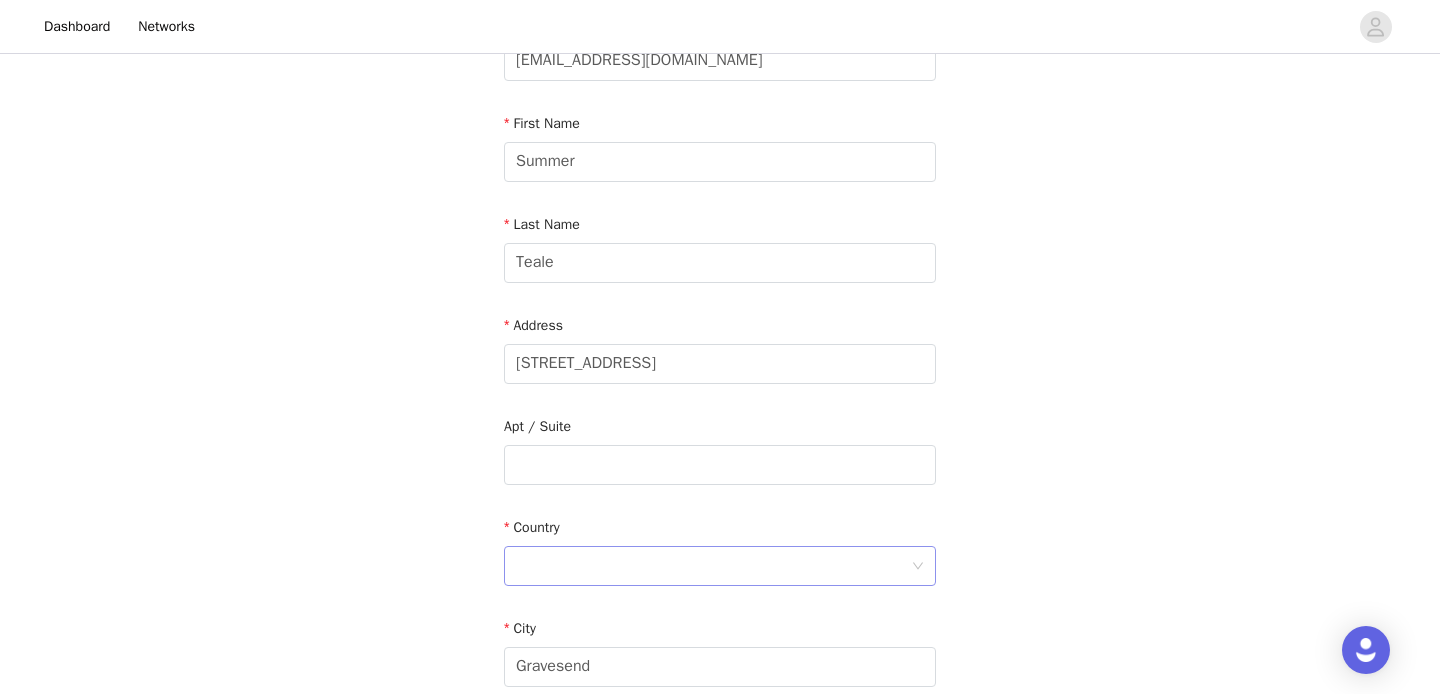 click at bounding box center [713, 566] 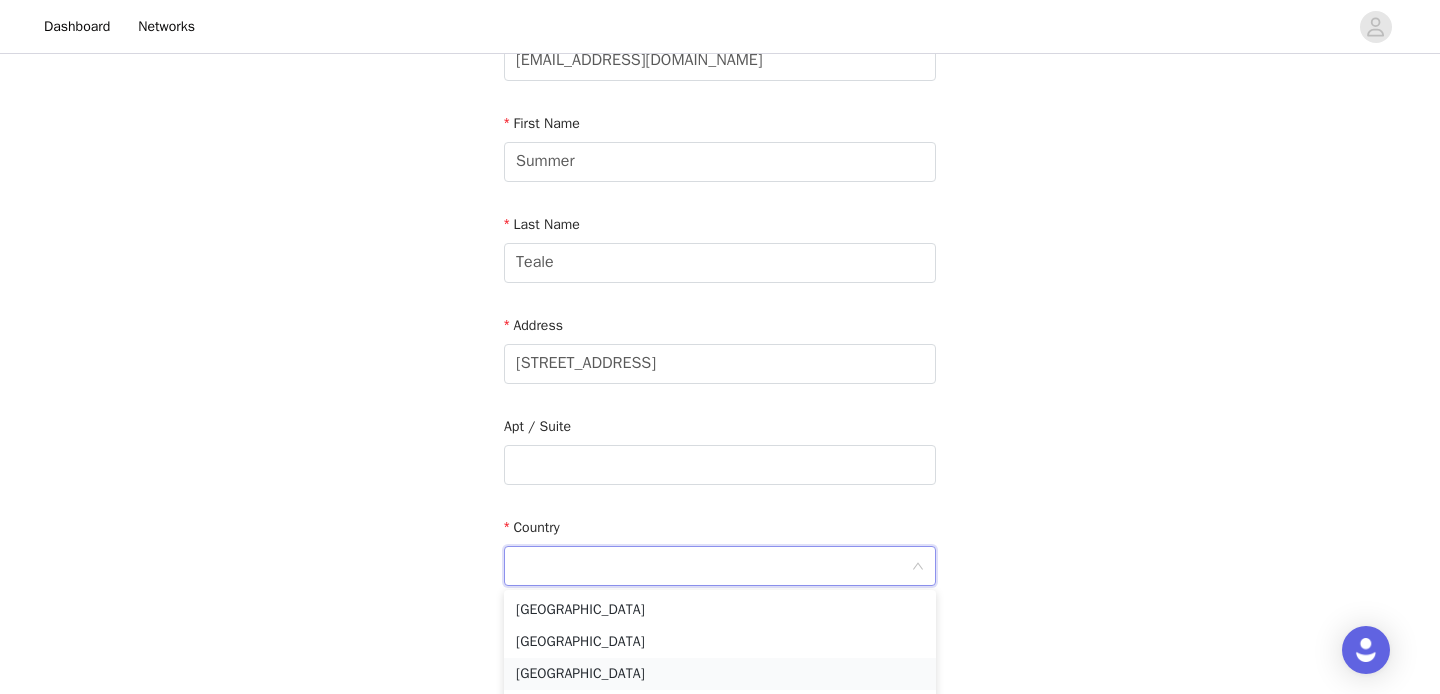 click on "[GEOGRAPHIC_DATA]" at bounding box center (720, 674) 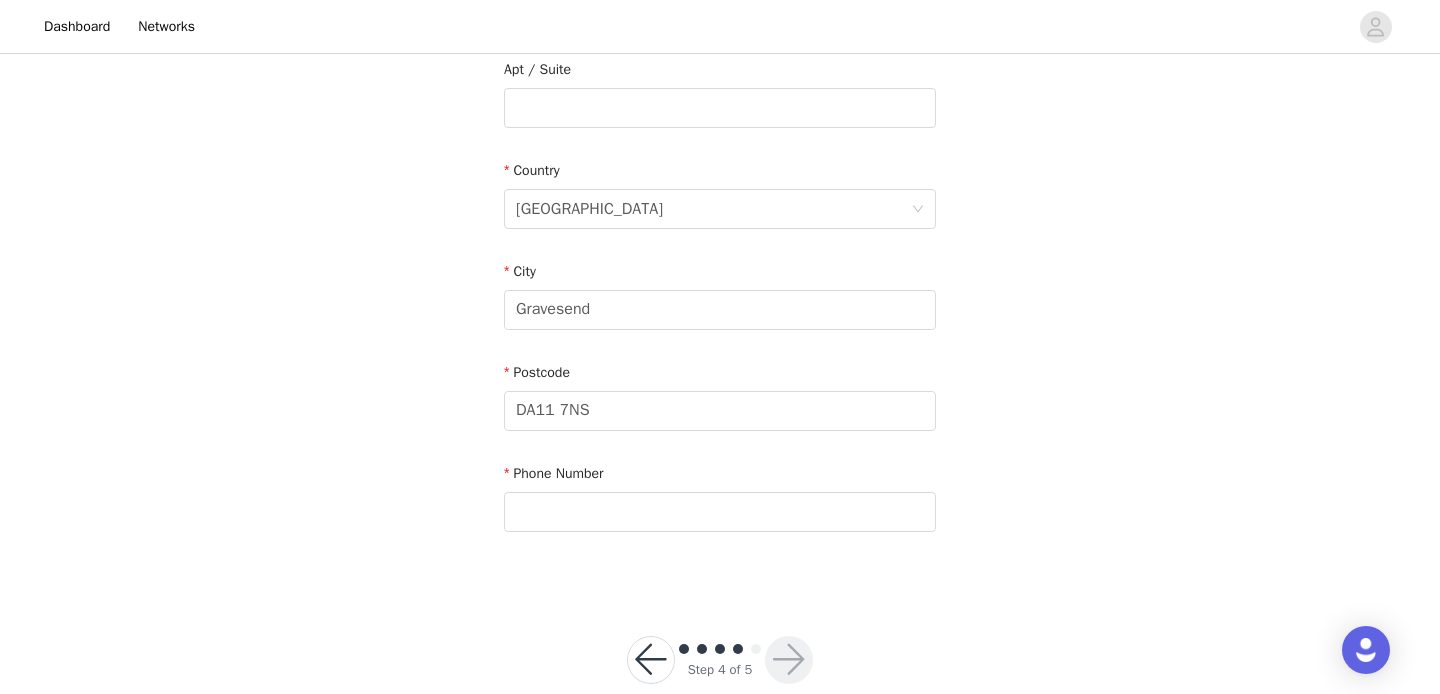 scroll, scrollTop: 568, scrollLeft: 0, axis: vertical 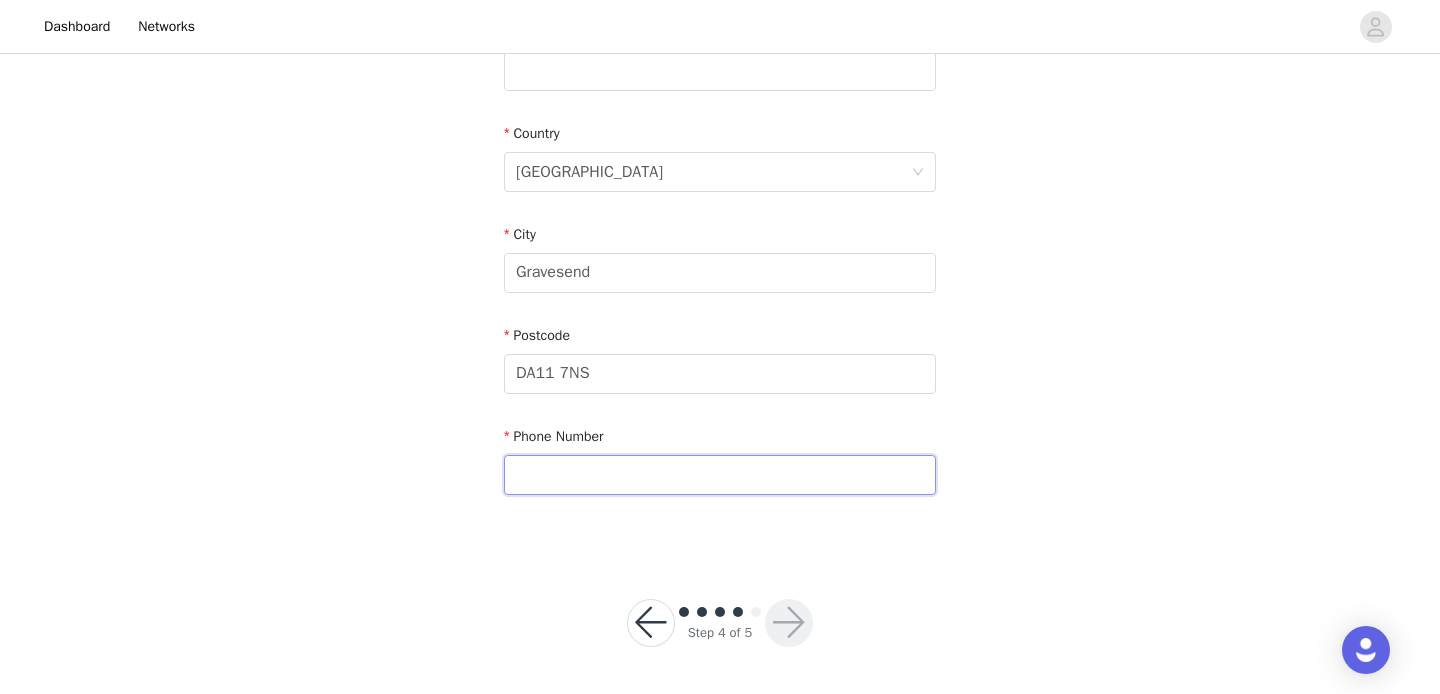 click at bounding box center (720, 475) 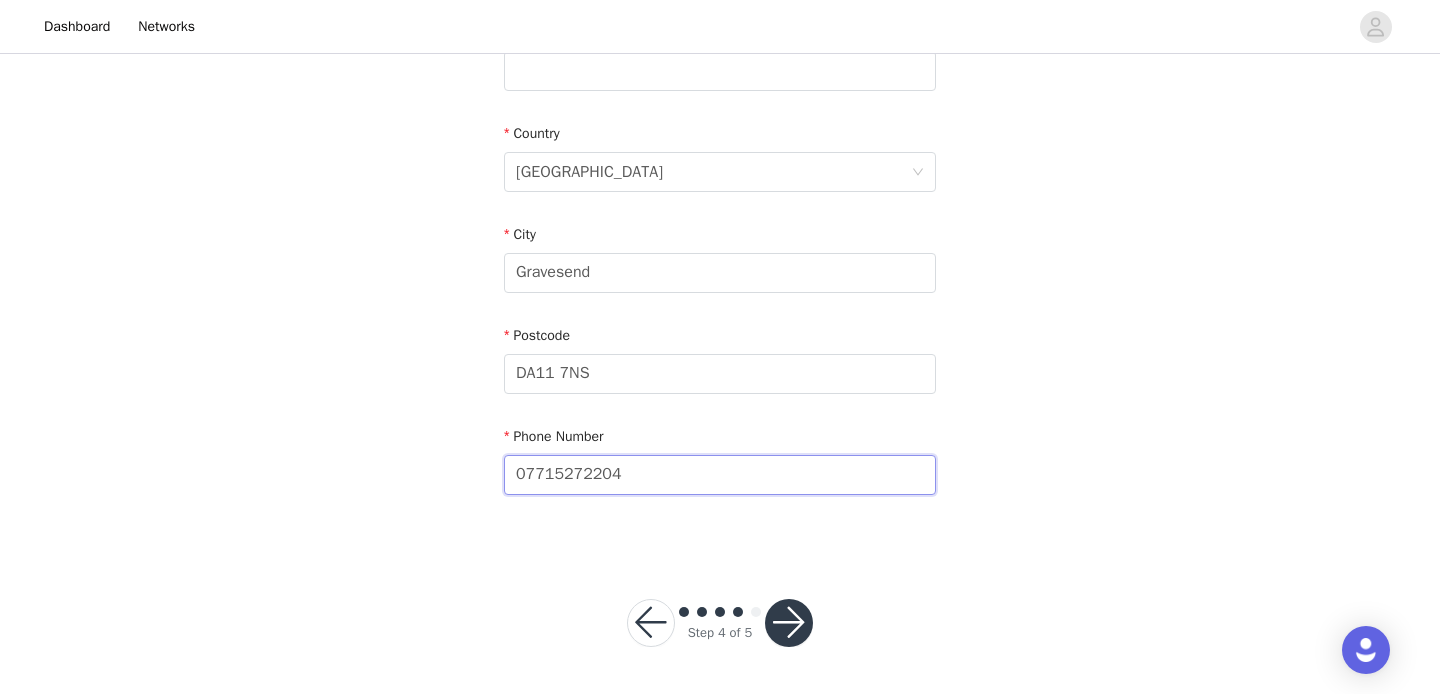 type on "07715272204" 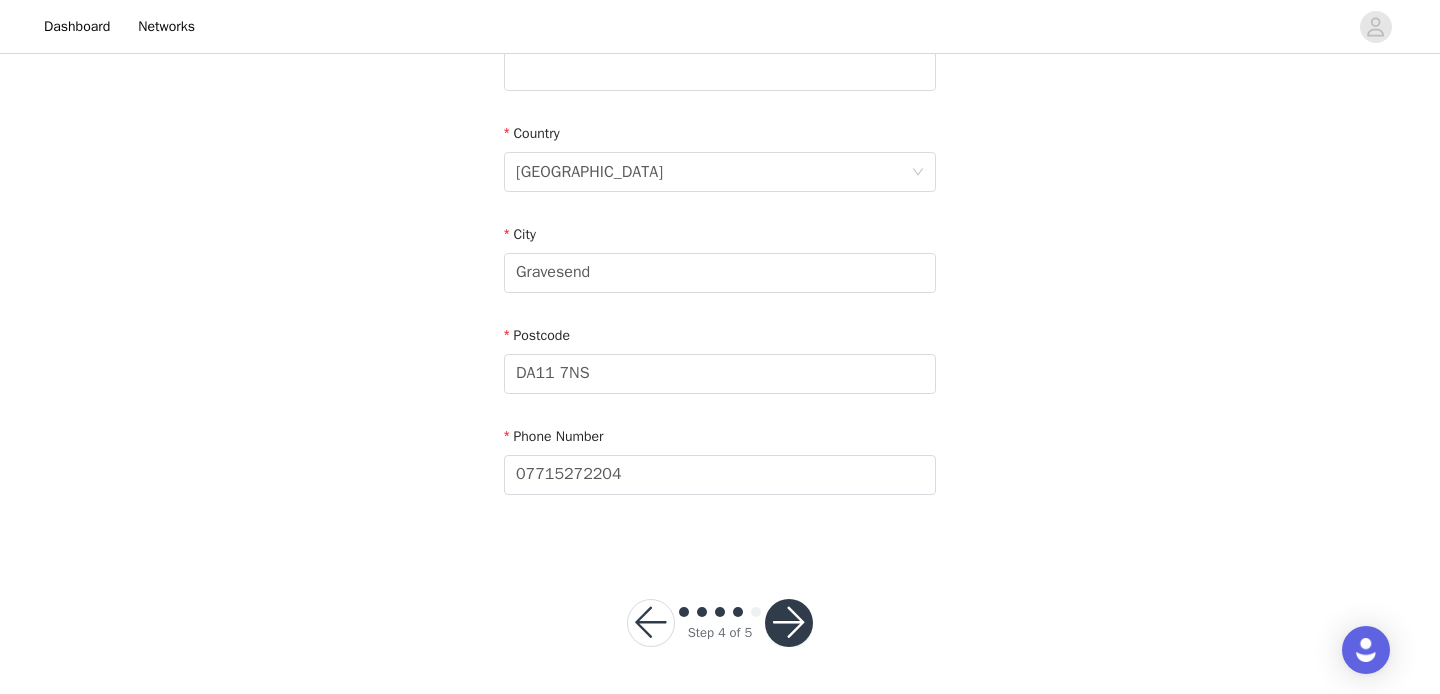 click on "STEP 4 OF 5
Shipping Information
Email [EMAIL_ADDRESS][DOMAIN_NAME]   First Name Summer   Last Name [PERSON_NAME]   Address [STREET_ADDRESS]   Phone Number [PHONE_NUMBER]
Step 4 of 5" at bounding box center (720, 92) 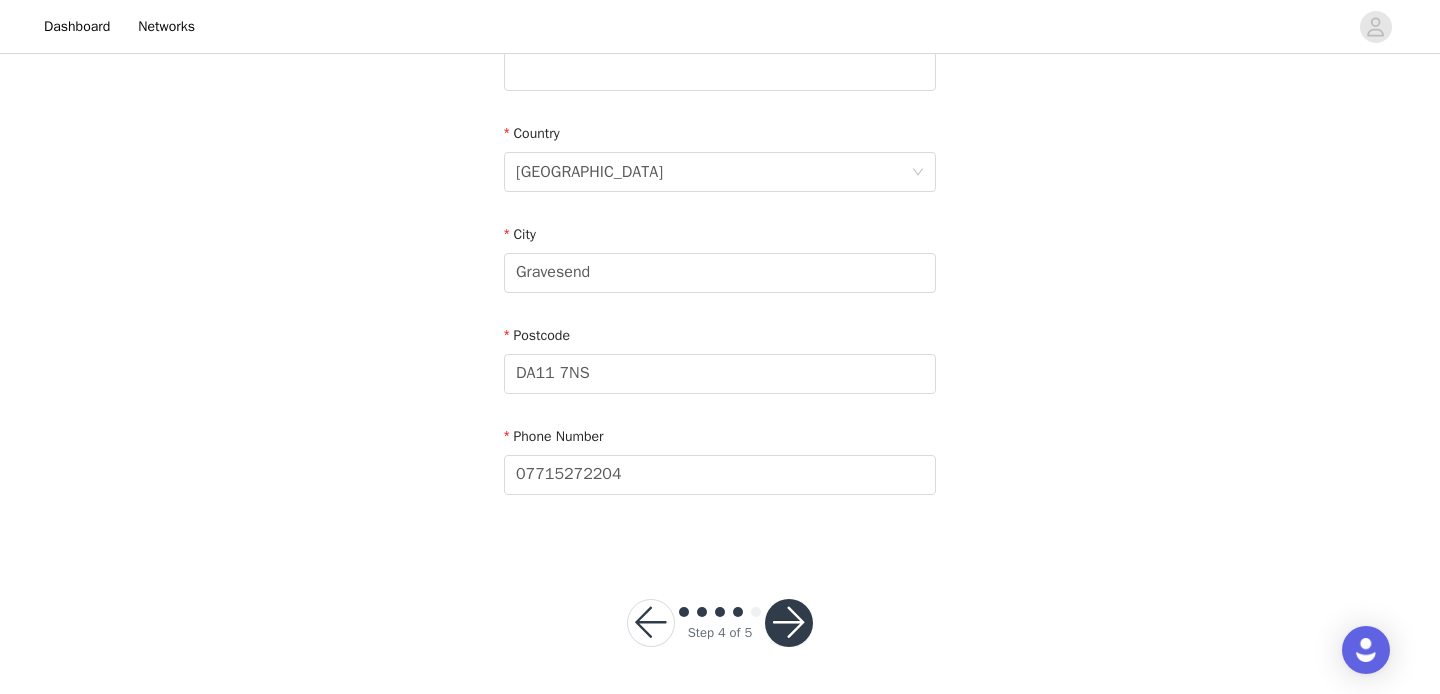 click at bounding box center (789, 623) 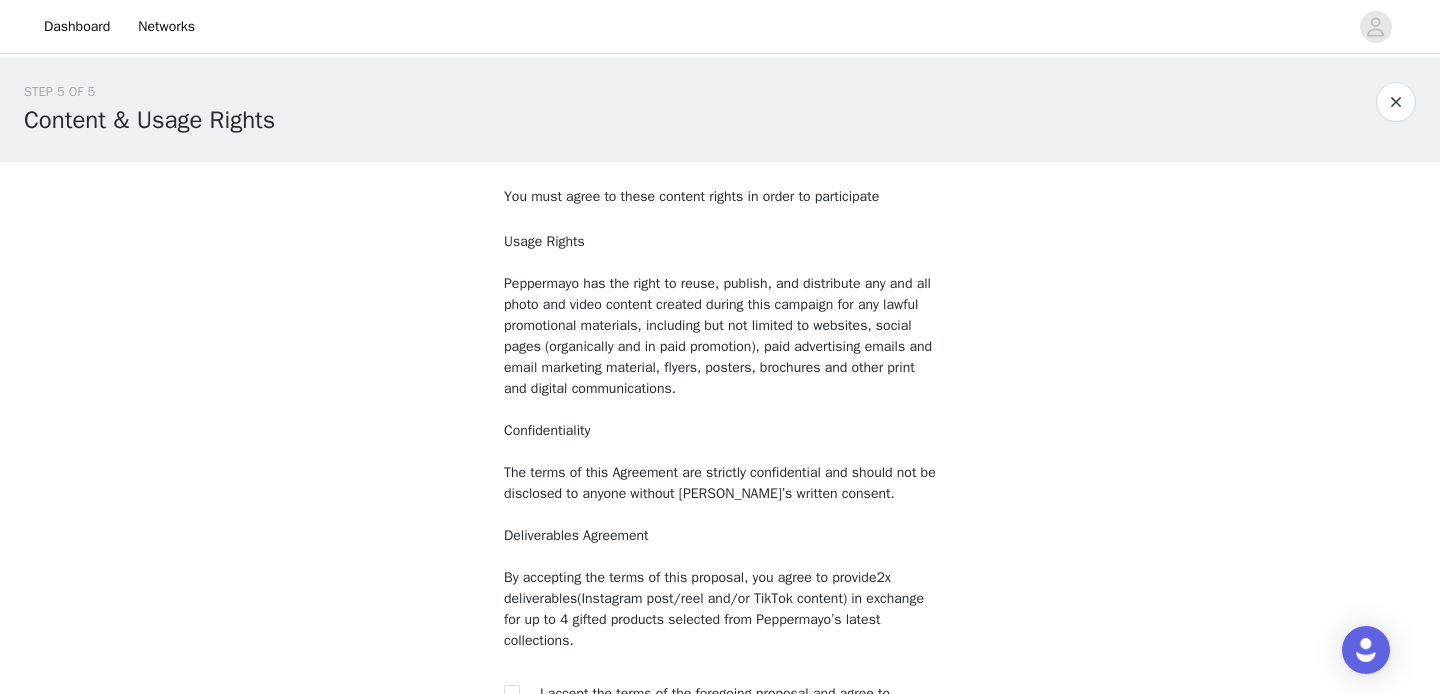 scroll, scrollTop: 230, scrollLeft: 0, axis: vertical 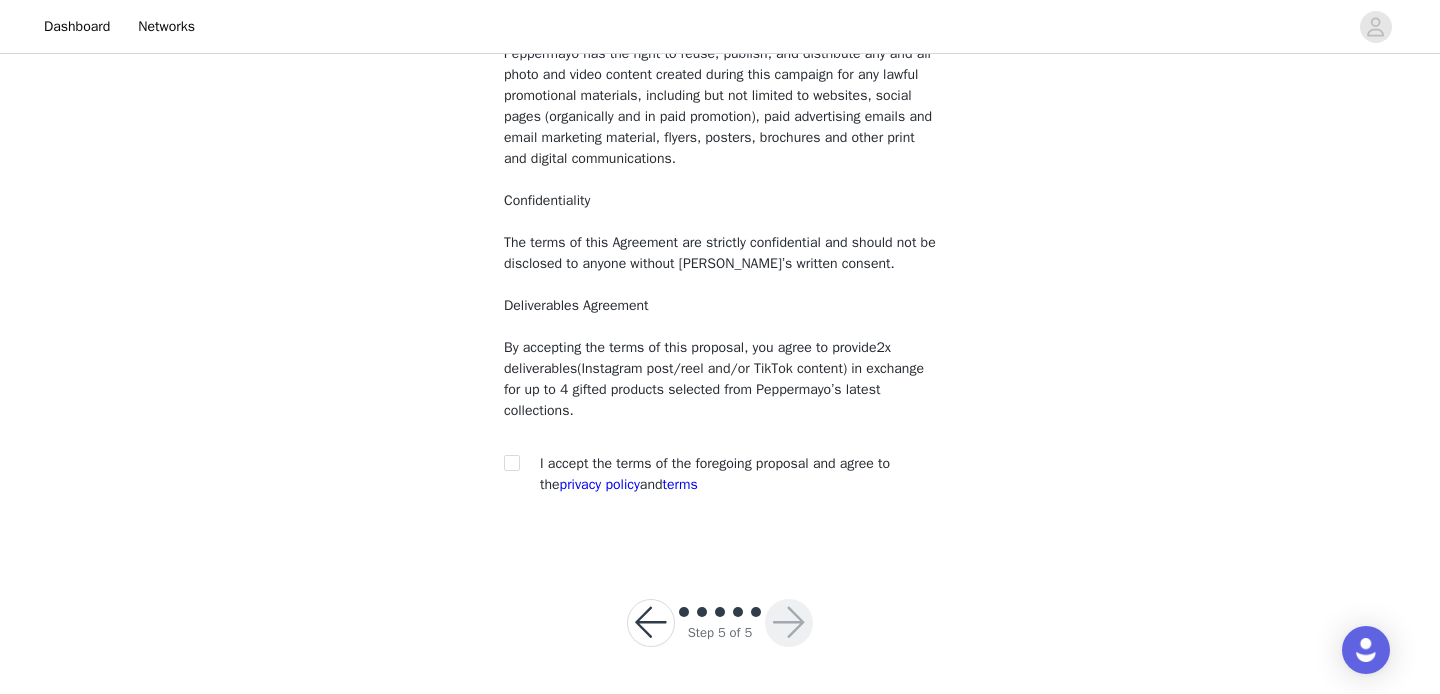 click on "I accept the terms of the foregoing proposal and agree to the
privacy policy
and
terms" at bounding box center (715, 474) 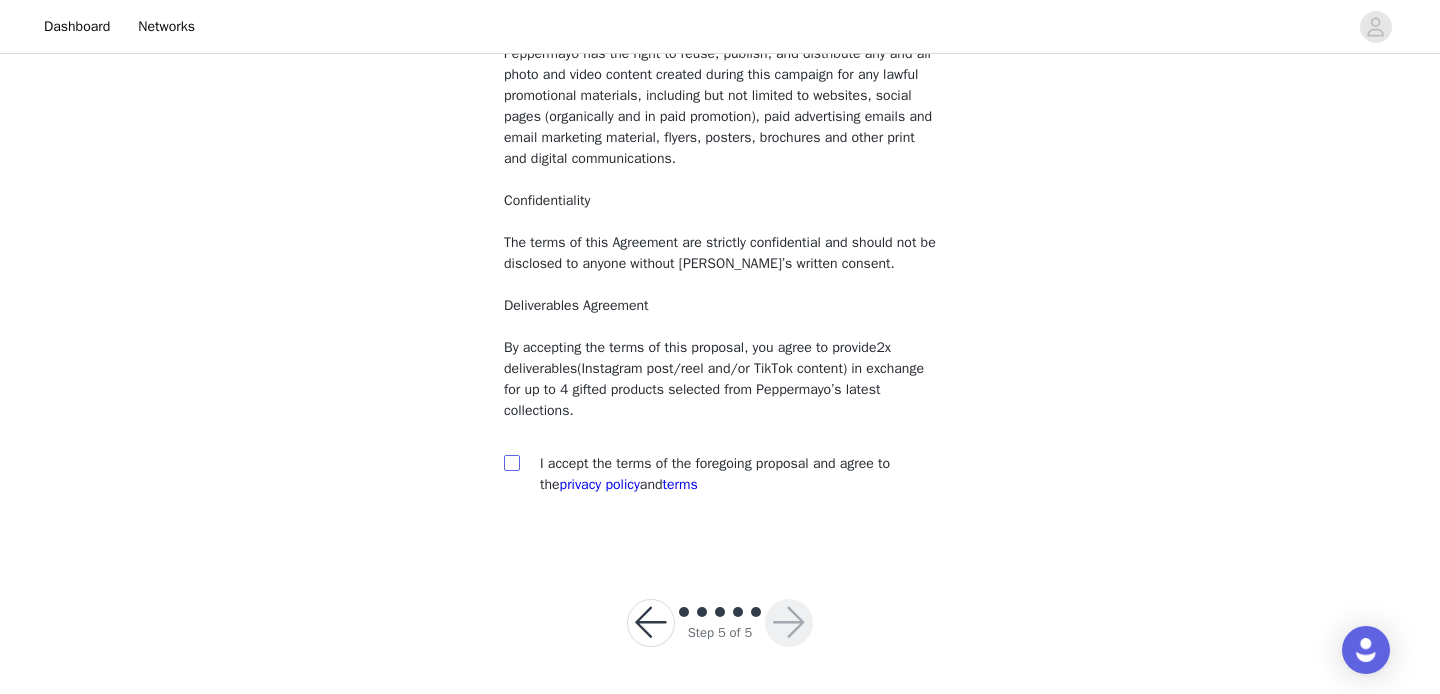 click at bounding box center (511, 462) 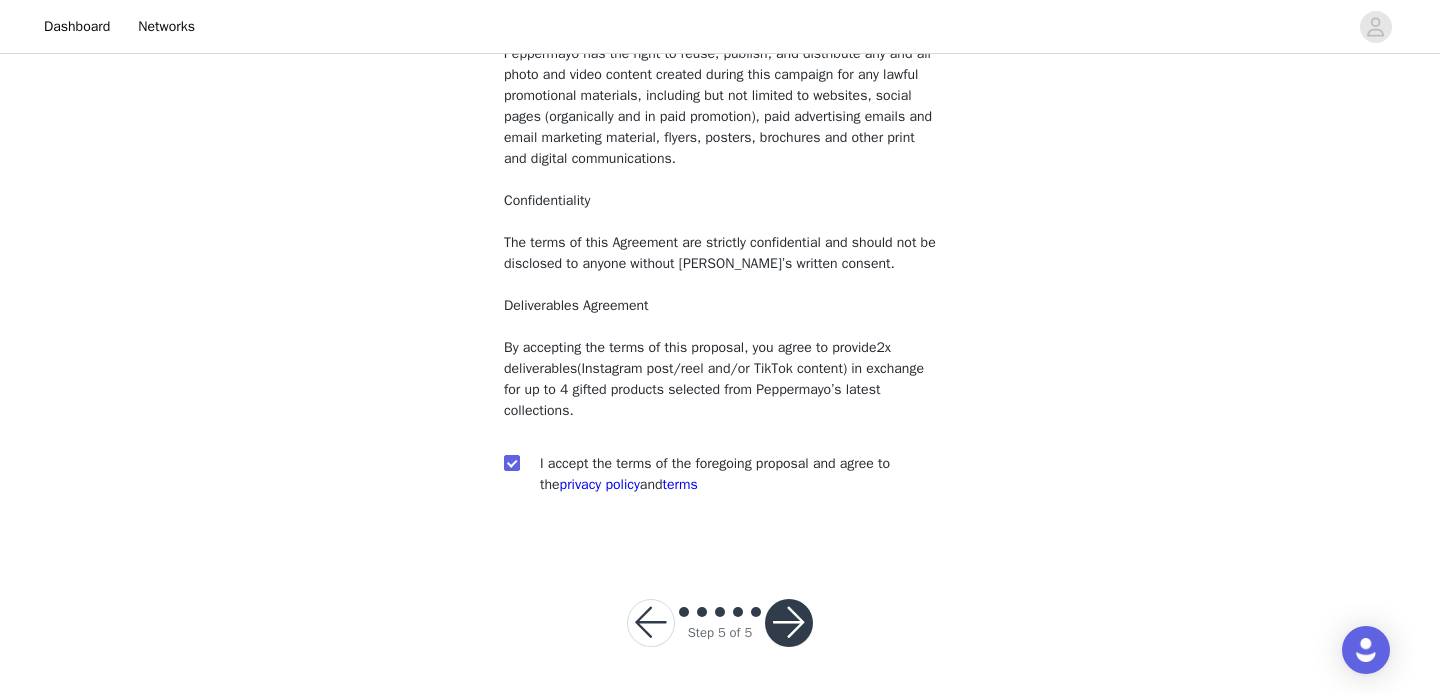 click at bounding box center [789, 623] 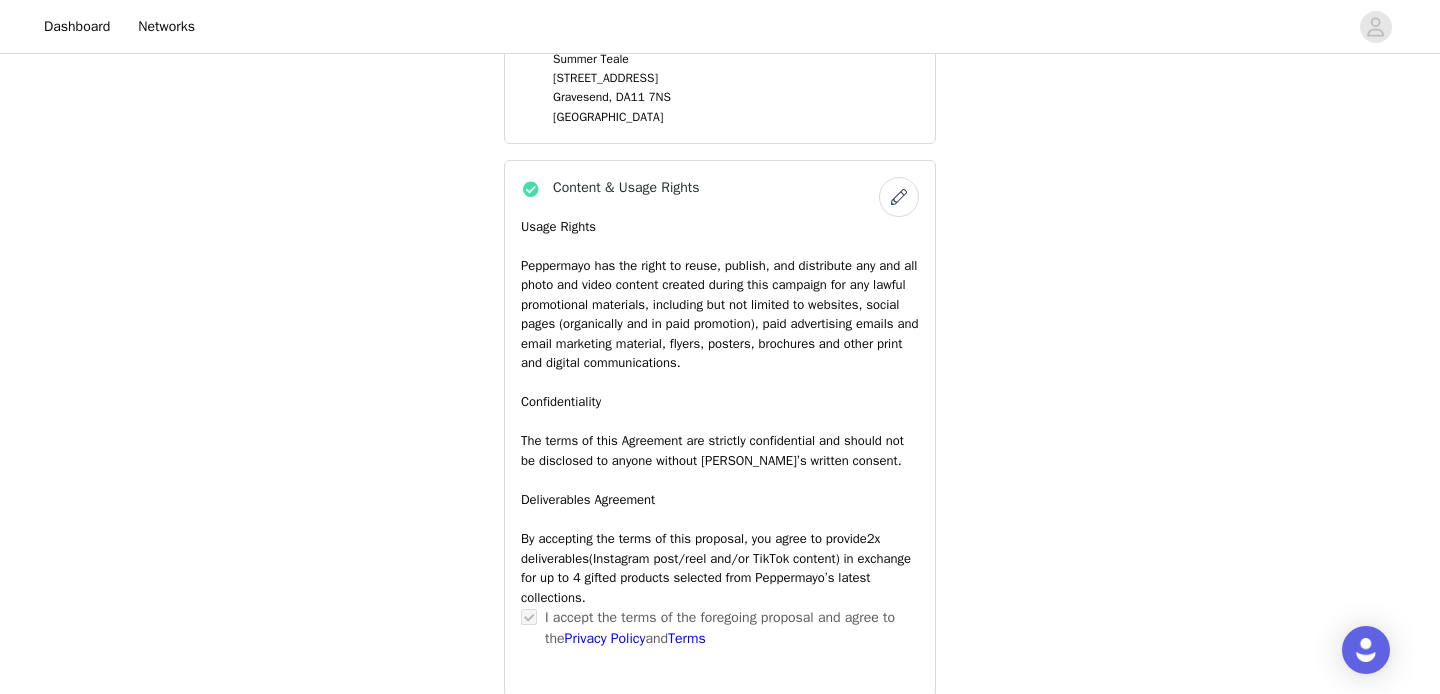 scroll, scrollTop: 1744, scrollLeft: 0, axis: vertical 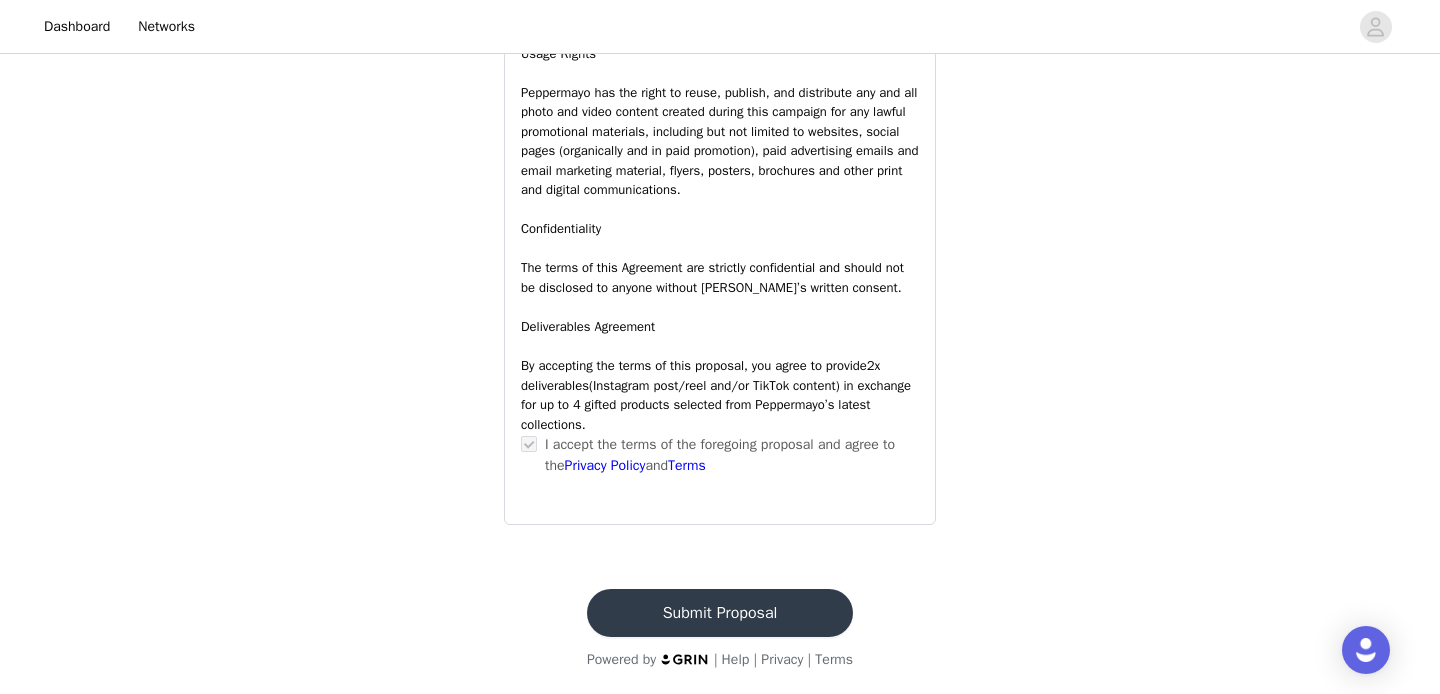 click on "Submit Proposal" at bounding box center (720, 613) 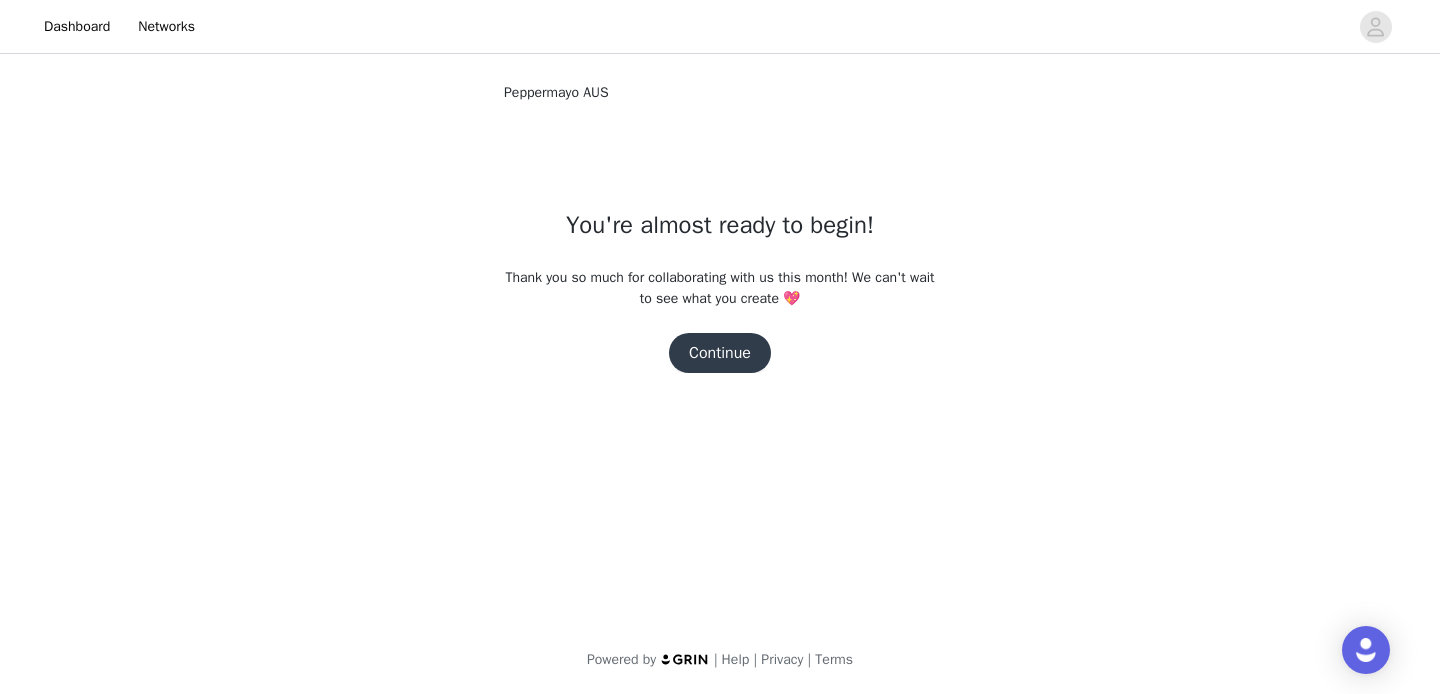scroll, scrollTop: 0, scrollLeft: 0, axis: both 